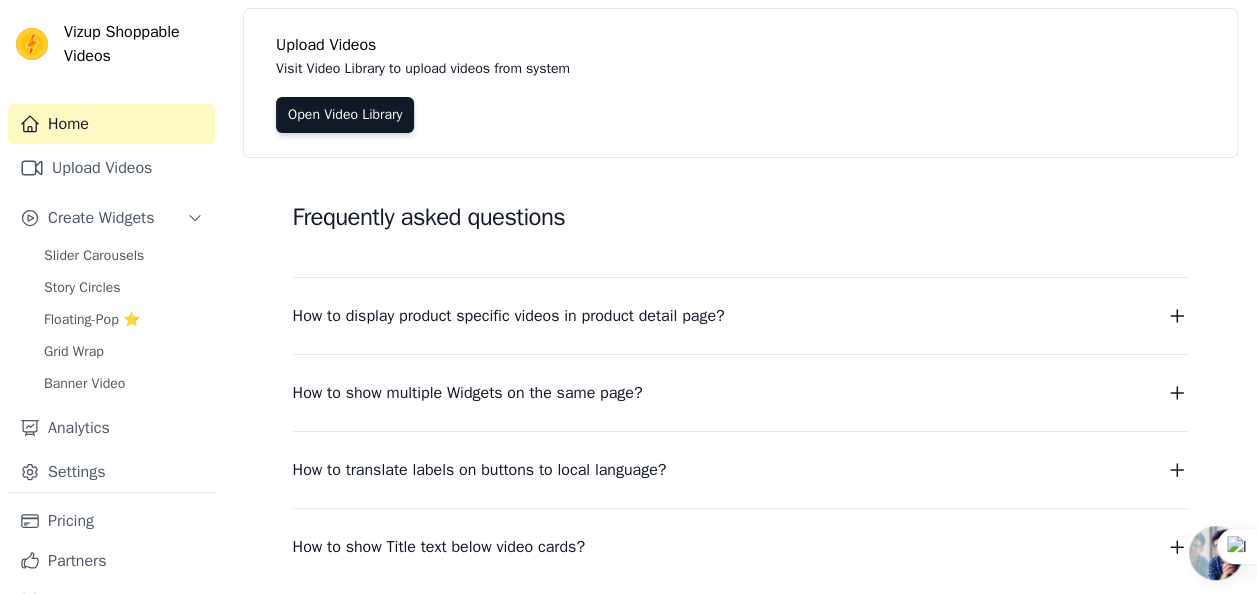 scroll, scrollTop: 0, scrollLeft: 0, axis: both 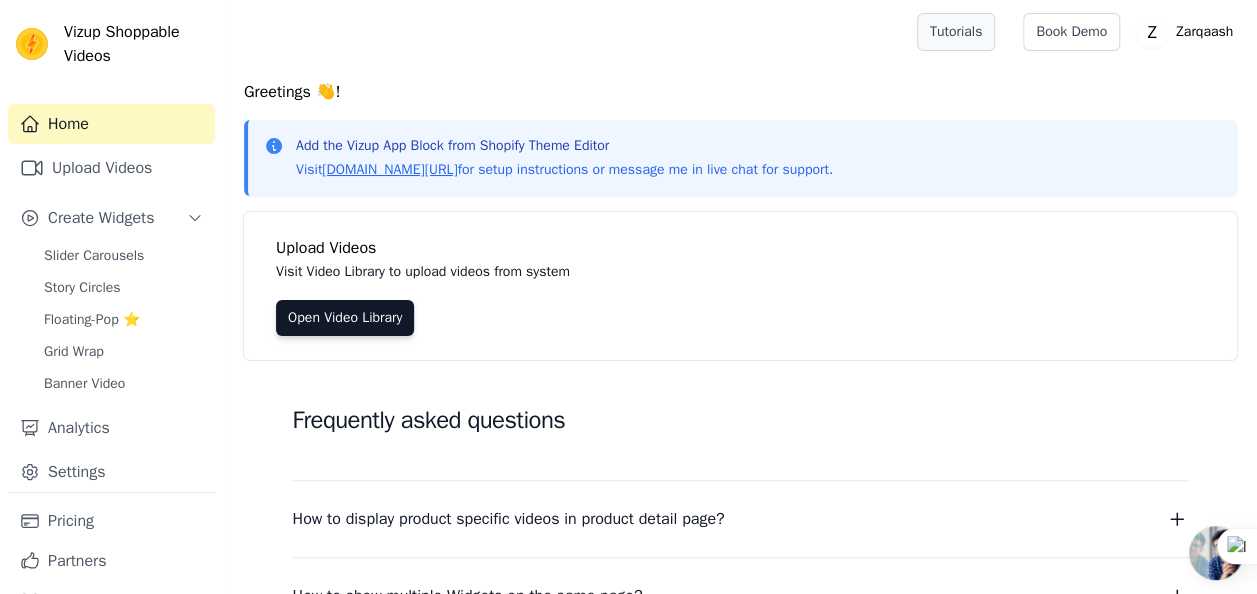click on "Tutorials" at bounding box center [956, 32] 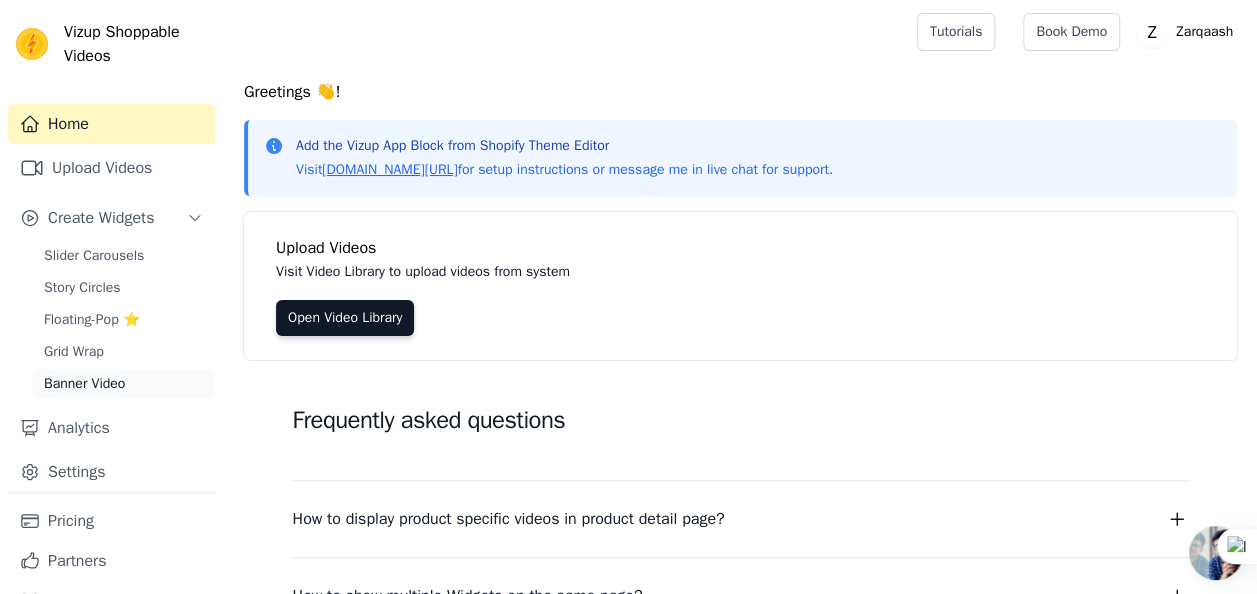 scroll, scrollTop: 42, scrollLeft: 0, axis: vertical 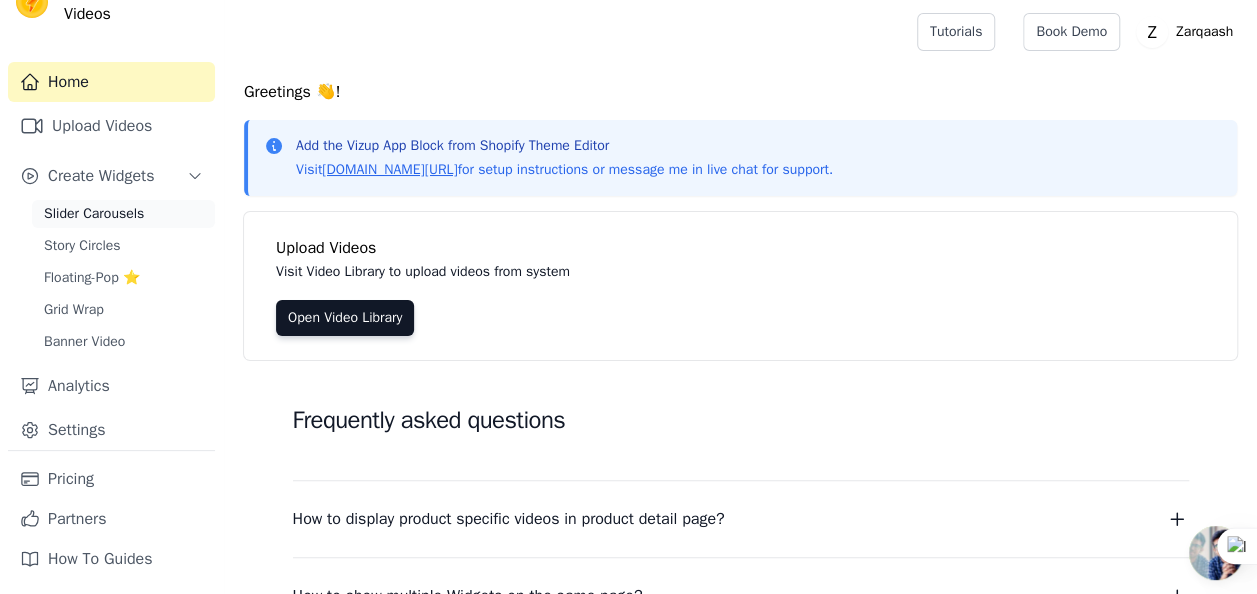 click on "Slider Carousels" at bounding box center [94, 214] 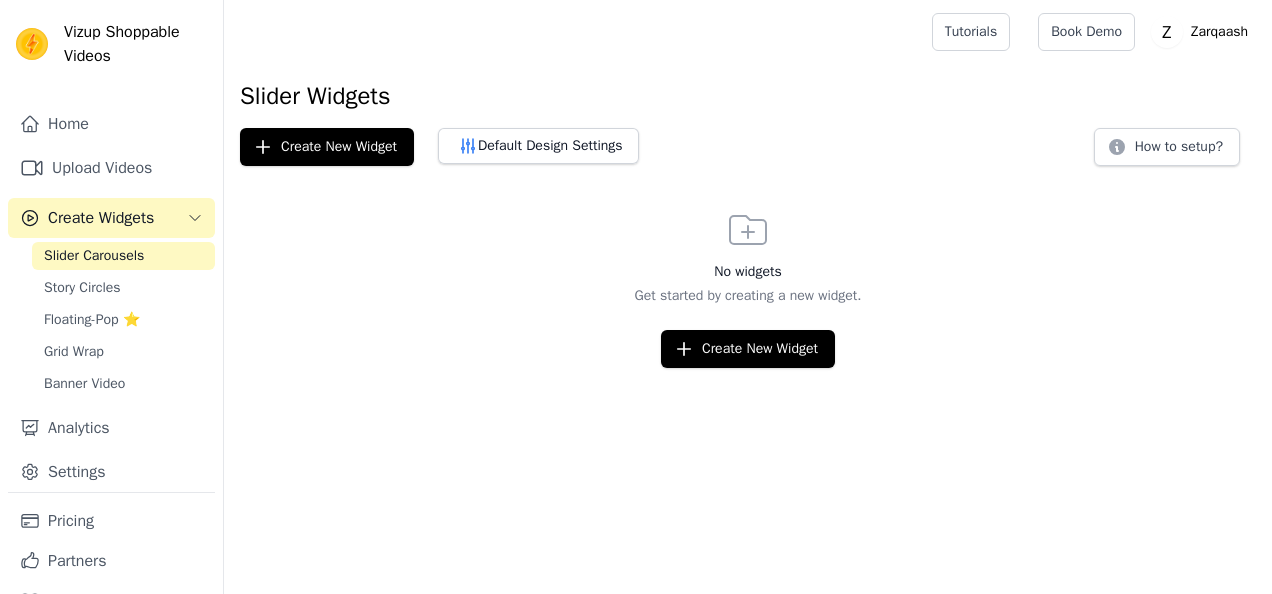 scroll, scrollTop: 0, scrollLeft: 0, axis: both 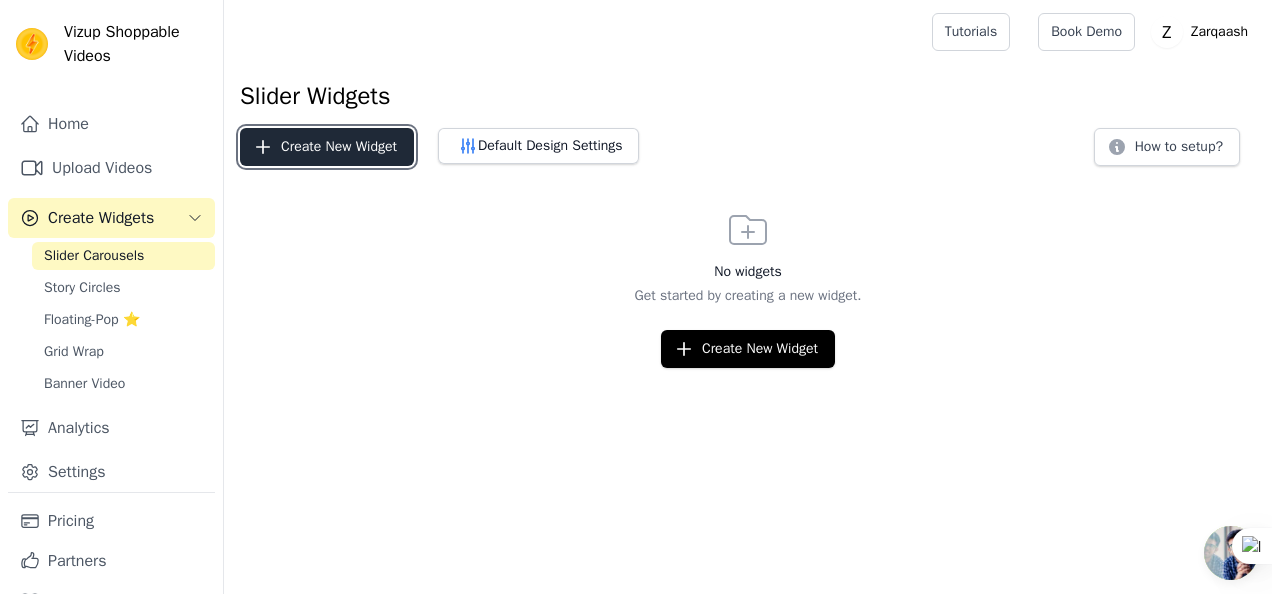 click 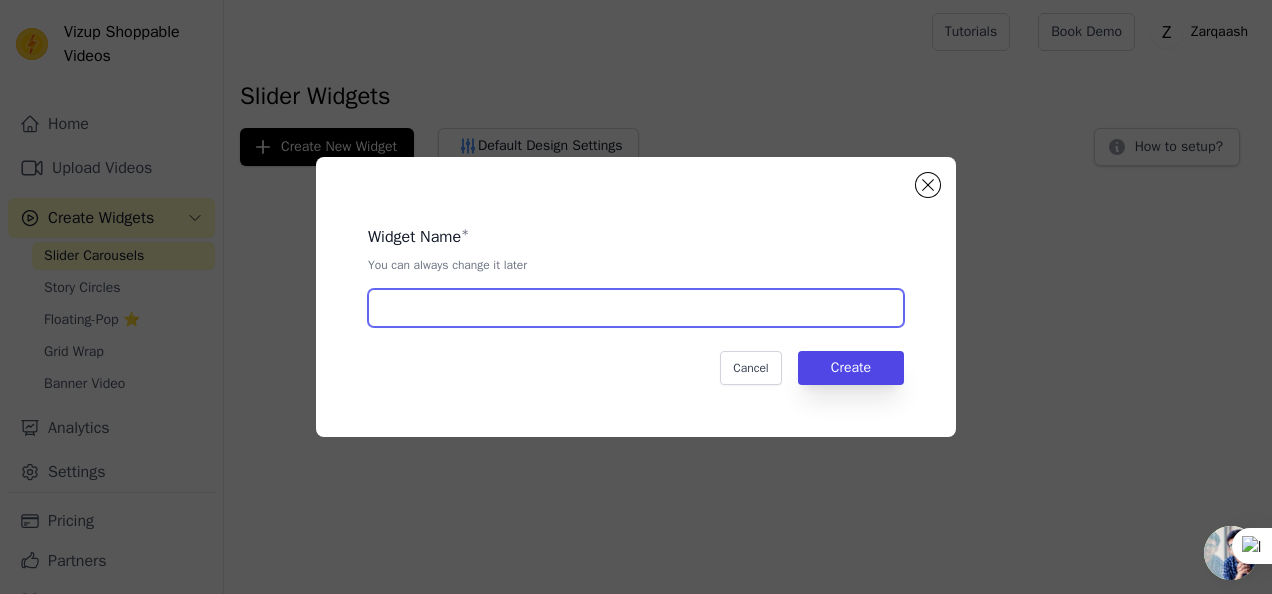 click at bounding box center [636, 308] 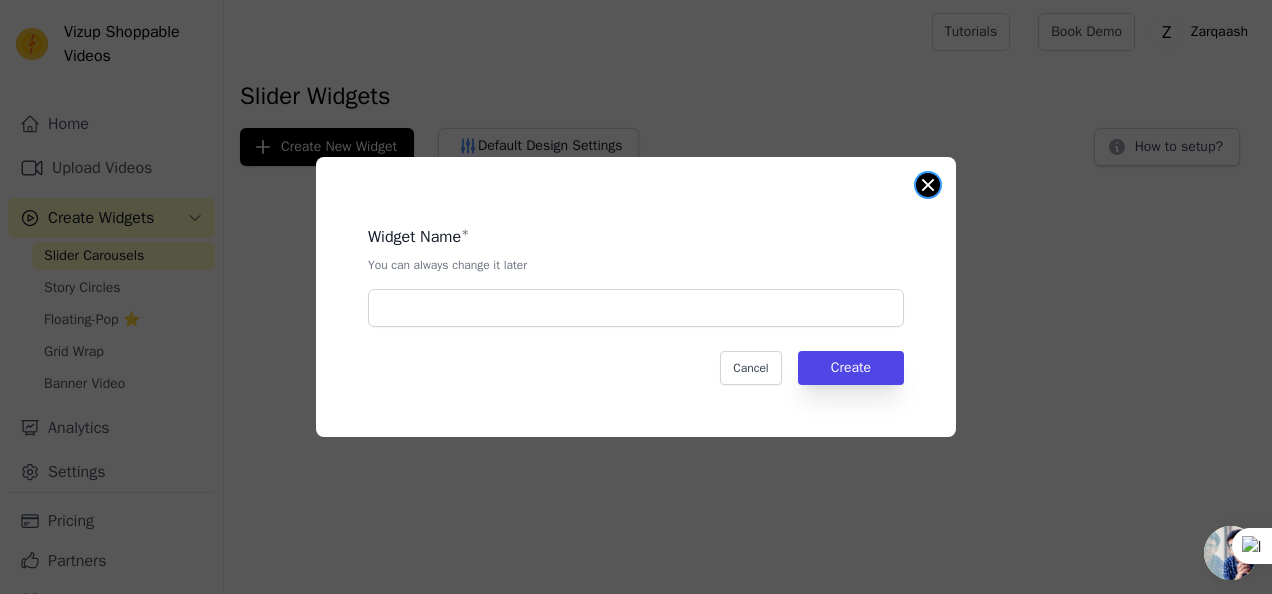click at bounding box center (928, 185) 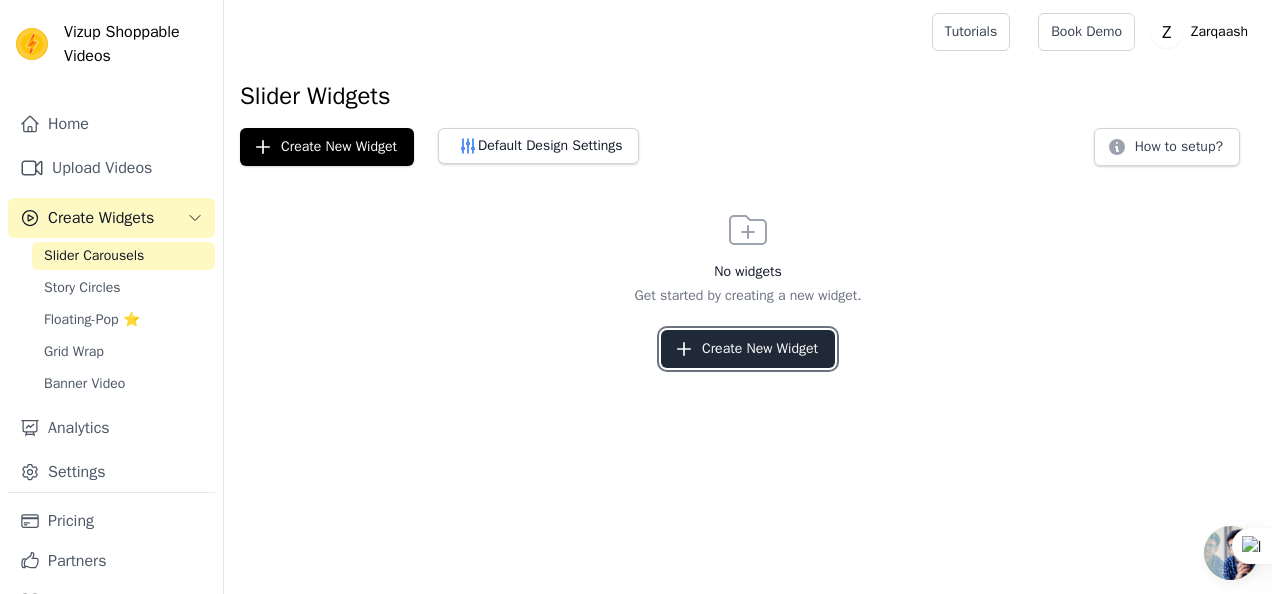 click 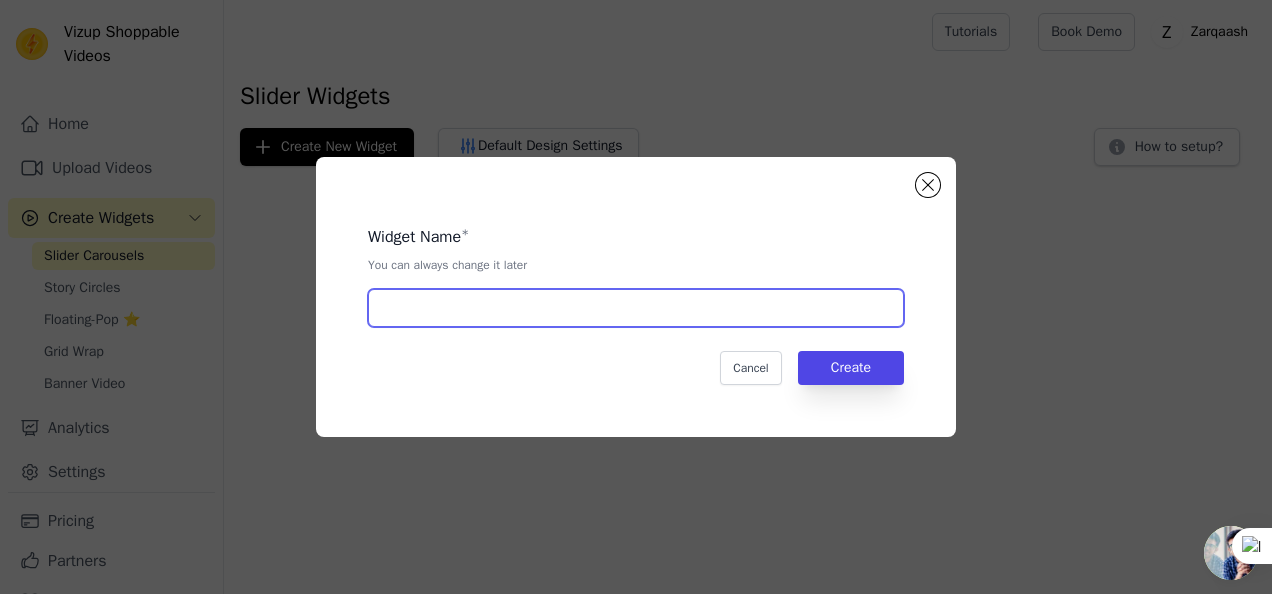 click at bounding box center [636, 308] 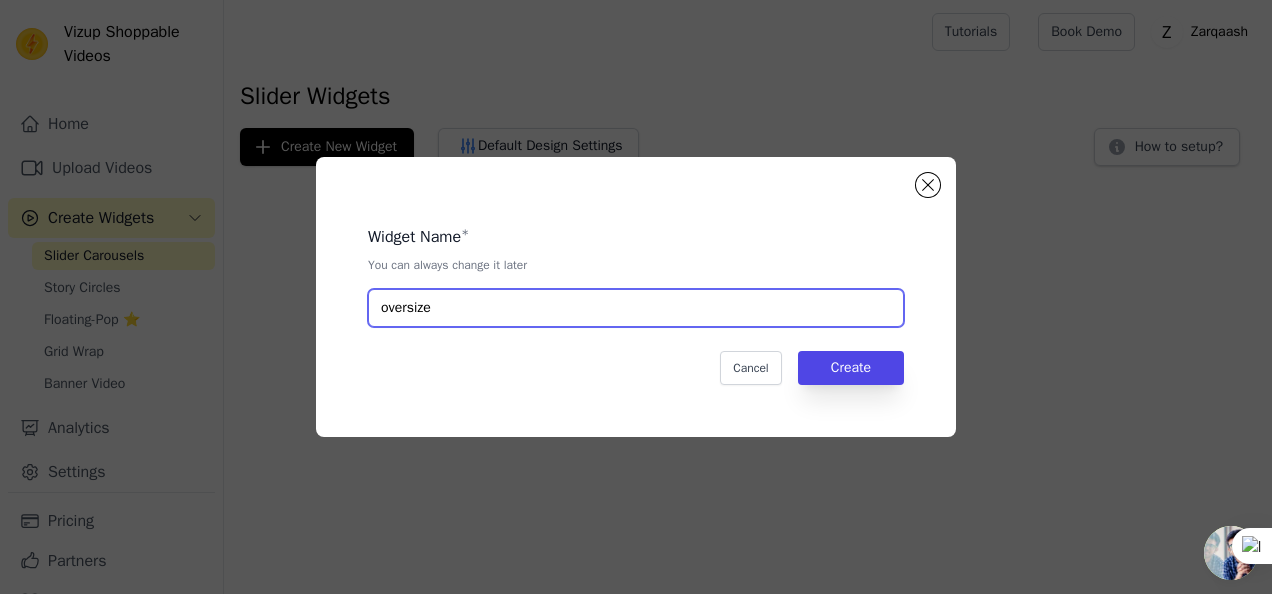 type on "oversize" 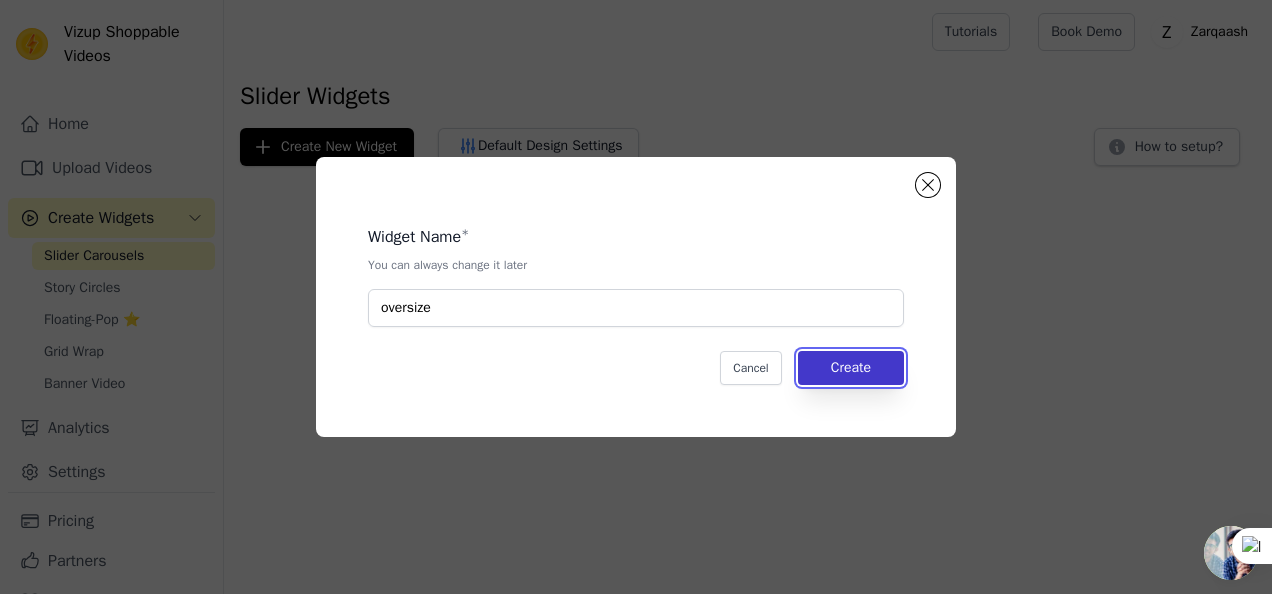 click on "Create" at bounding box center [851, 368] 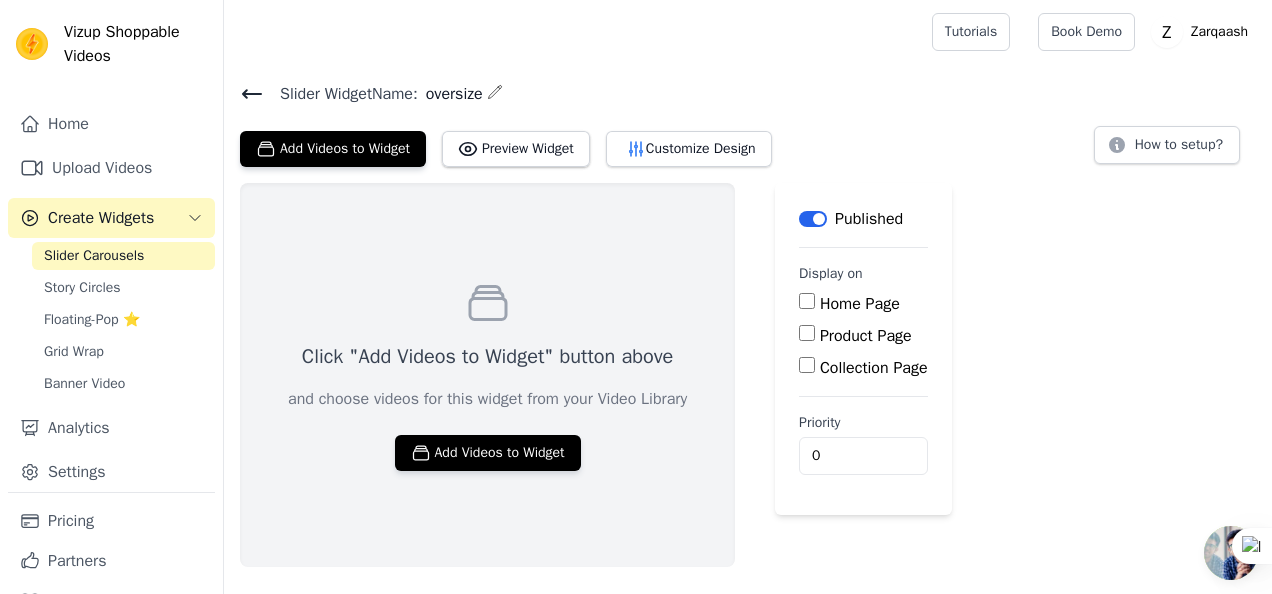 click on "Home Page" at bounding box center [807, 301] 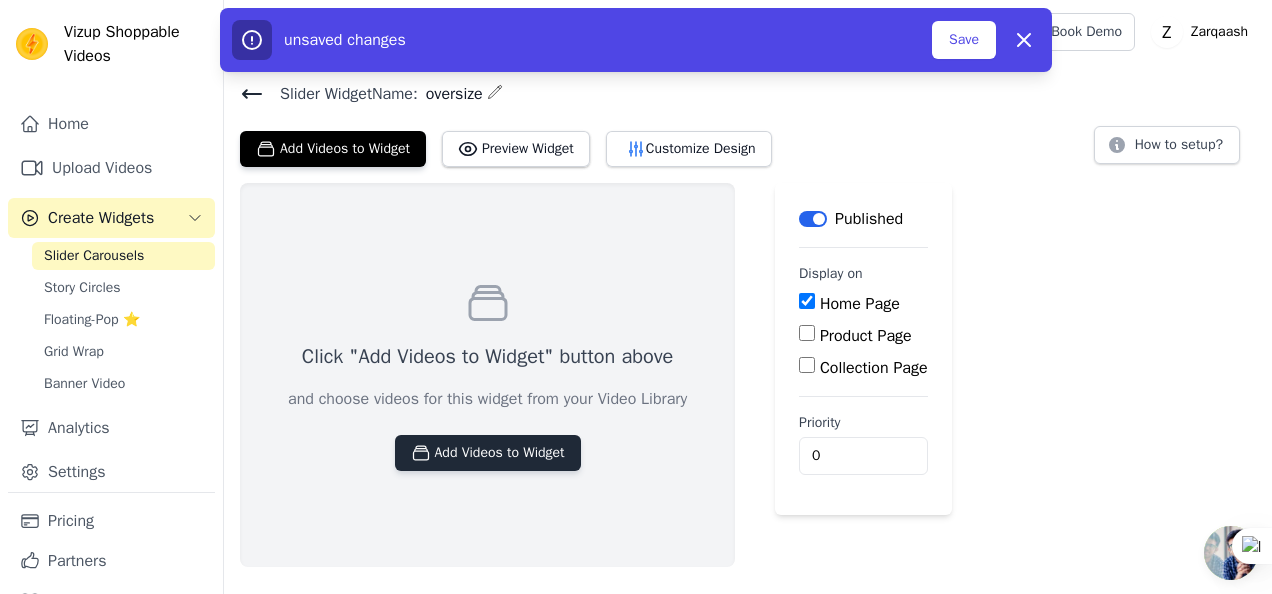 click on "Add Videos to Widget" at bounding box center (488, 453) 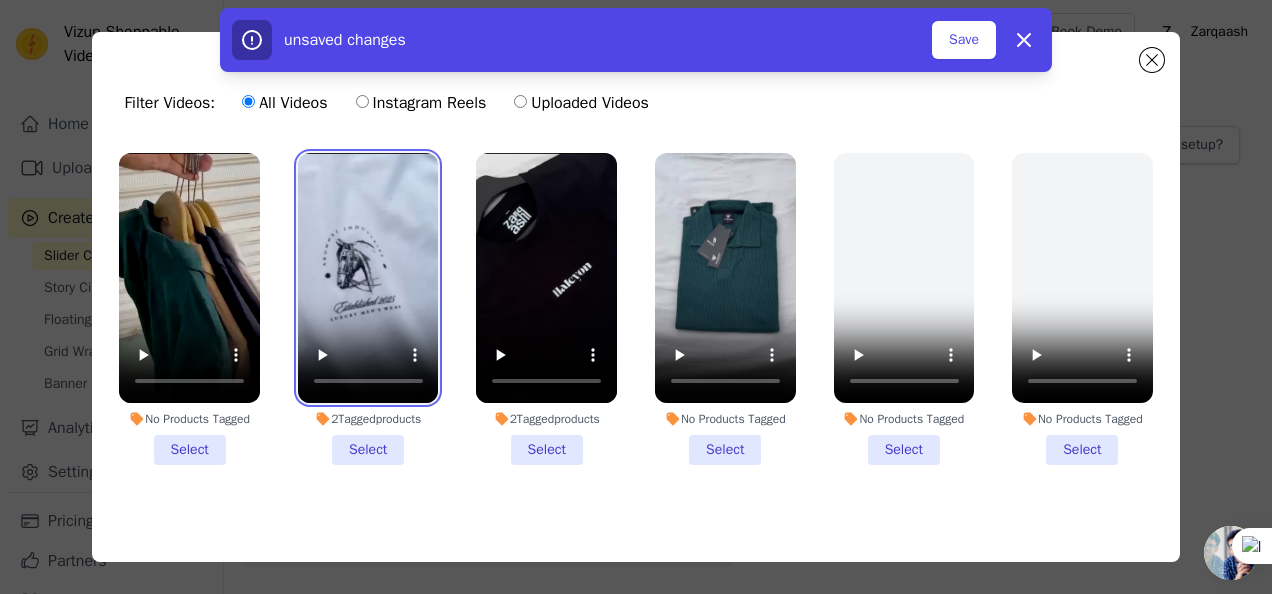 click at bounding box center (368, 278) 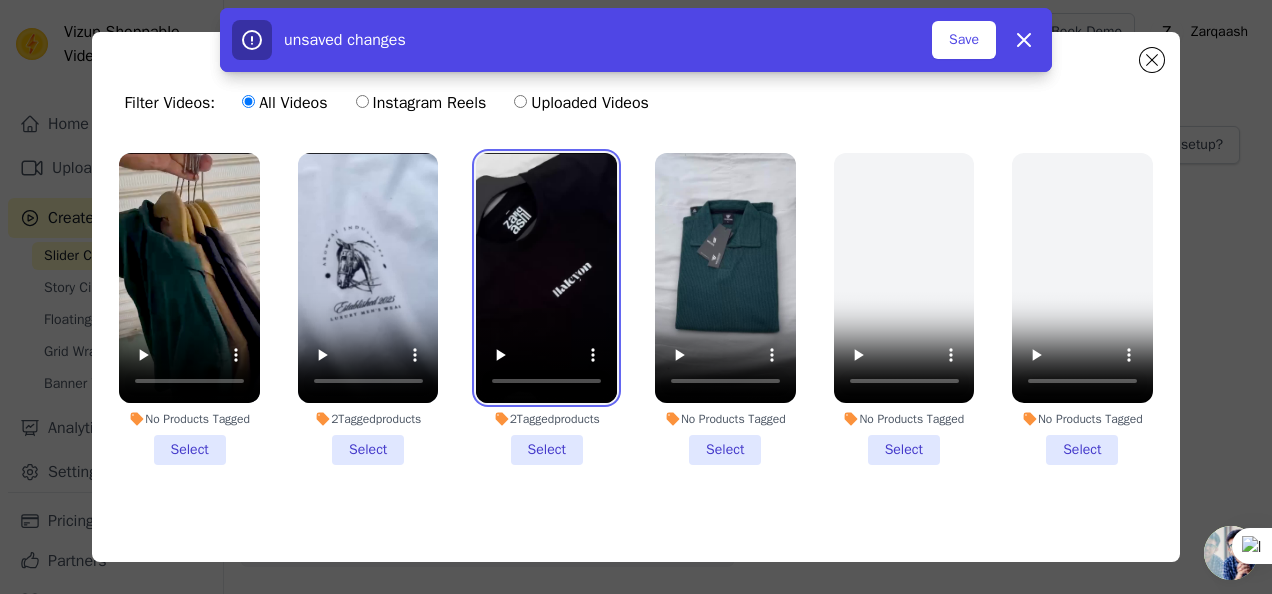 click at bounding box center (546, 278) 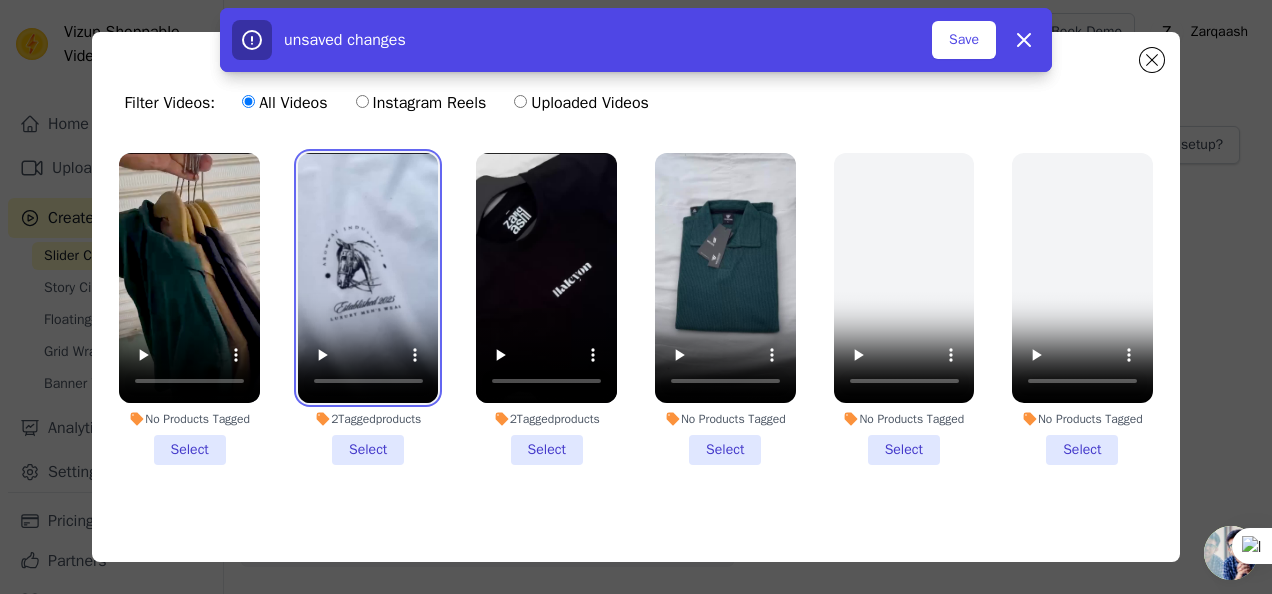 click at bounding box center [368, 278] 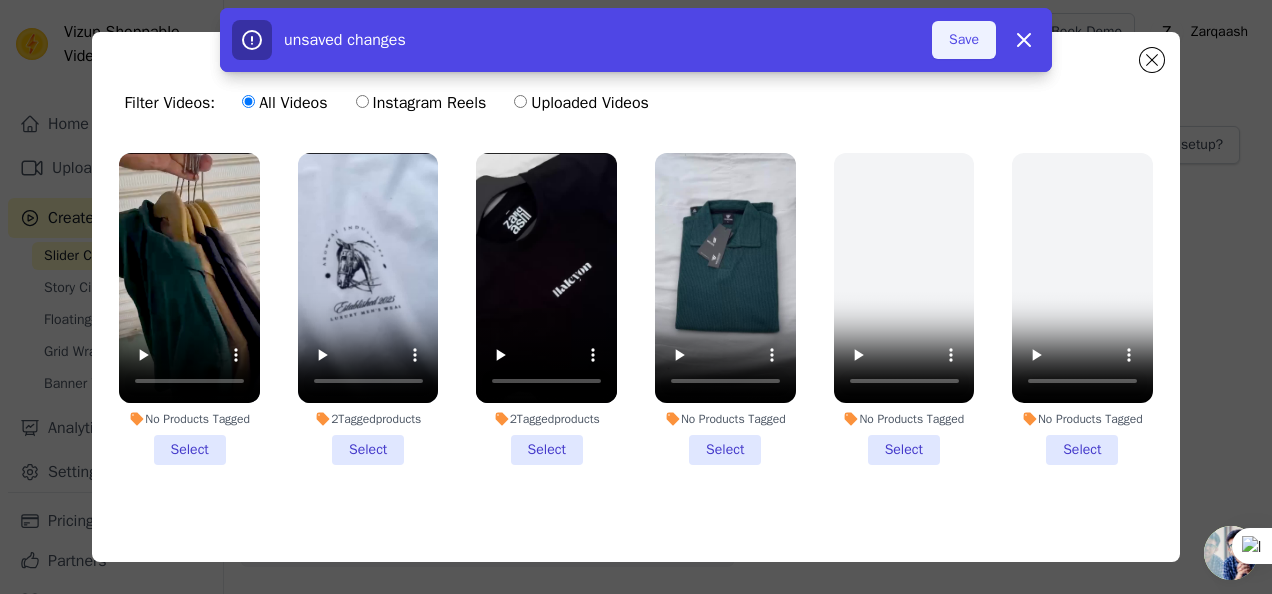click on "Save" at bounding box center [964, 40] 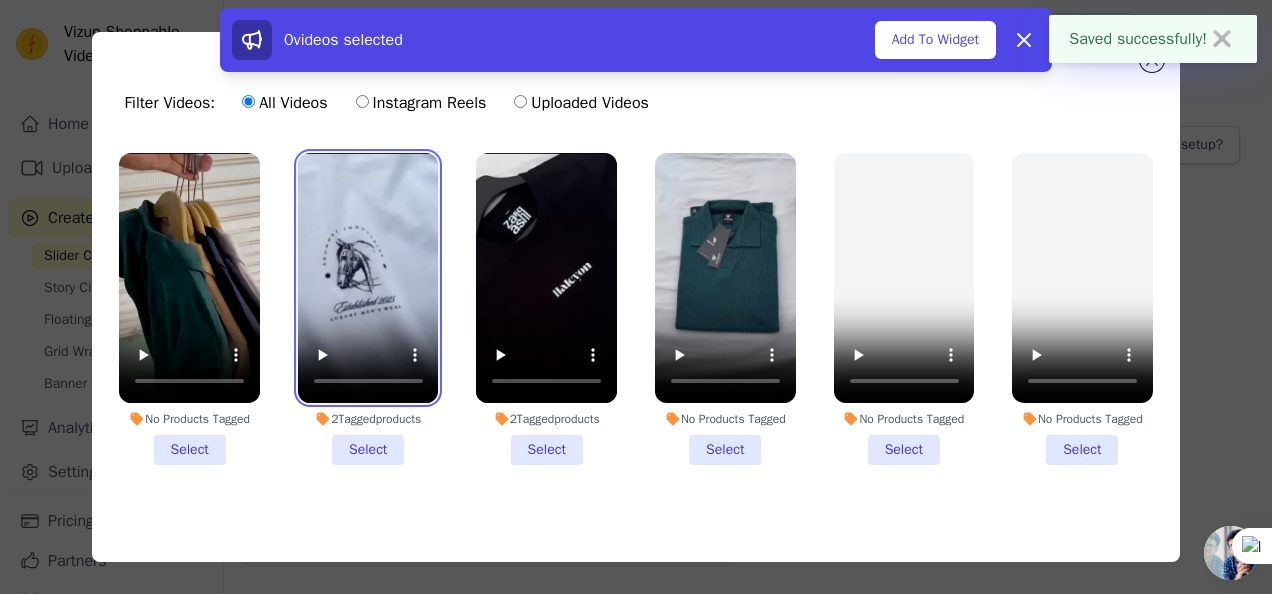 click at bounding box center [368, 278] 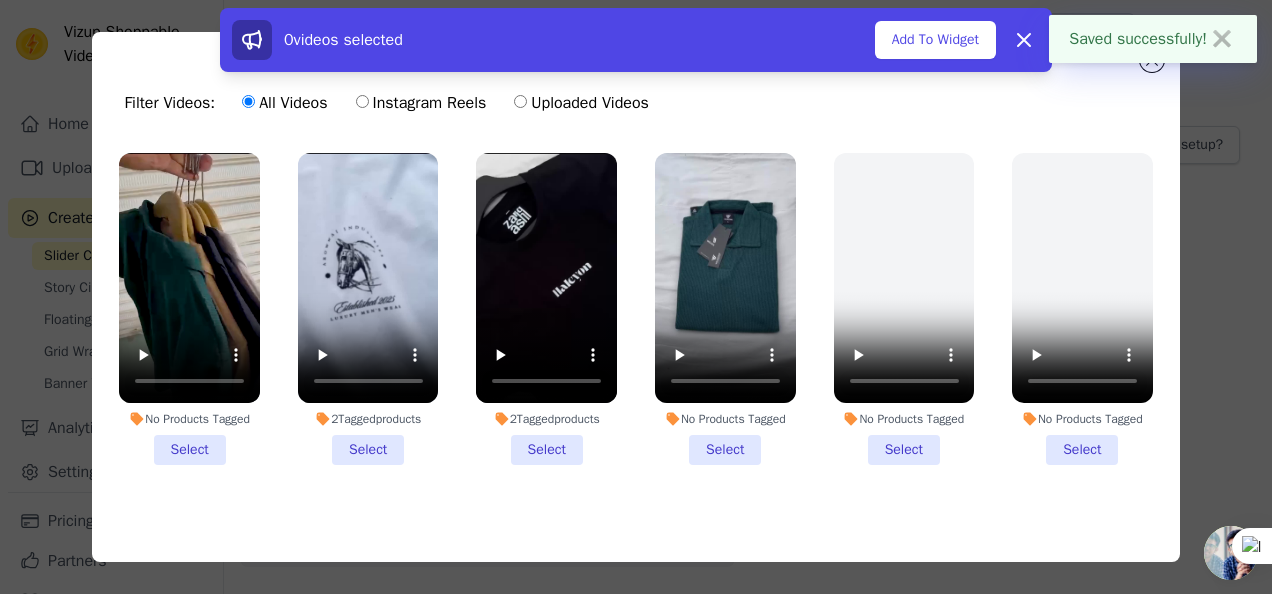 click on "2  Tagged  products     Select" at bounding box center [368, 309] 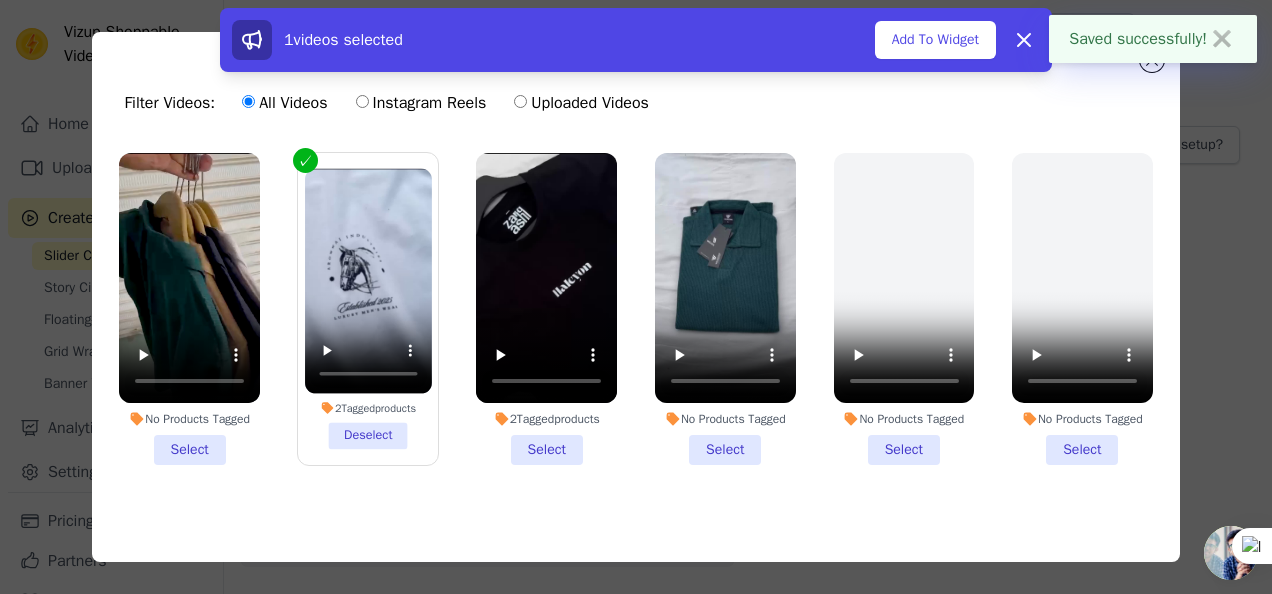 click on "2  Tagged  products     Select" at bounding box center [546, 309] 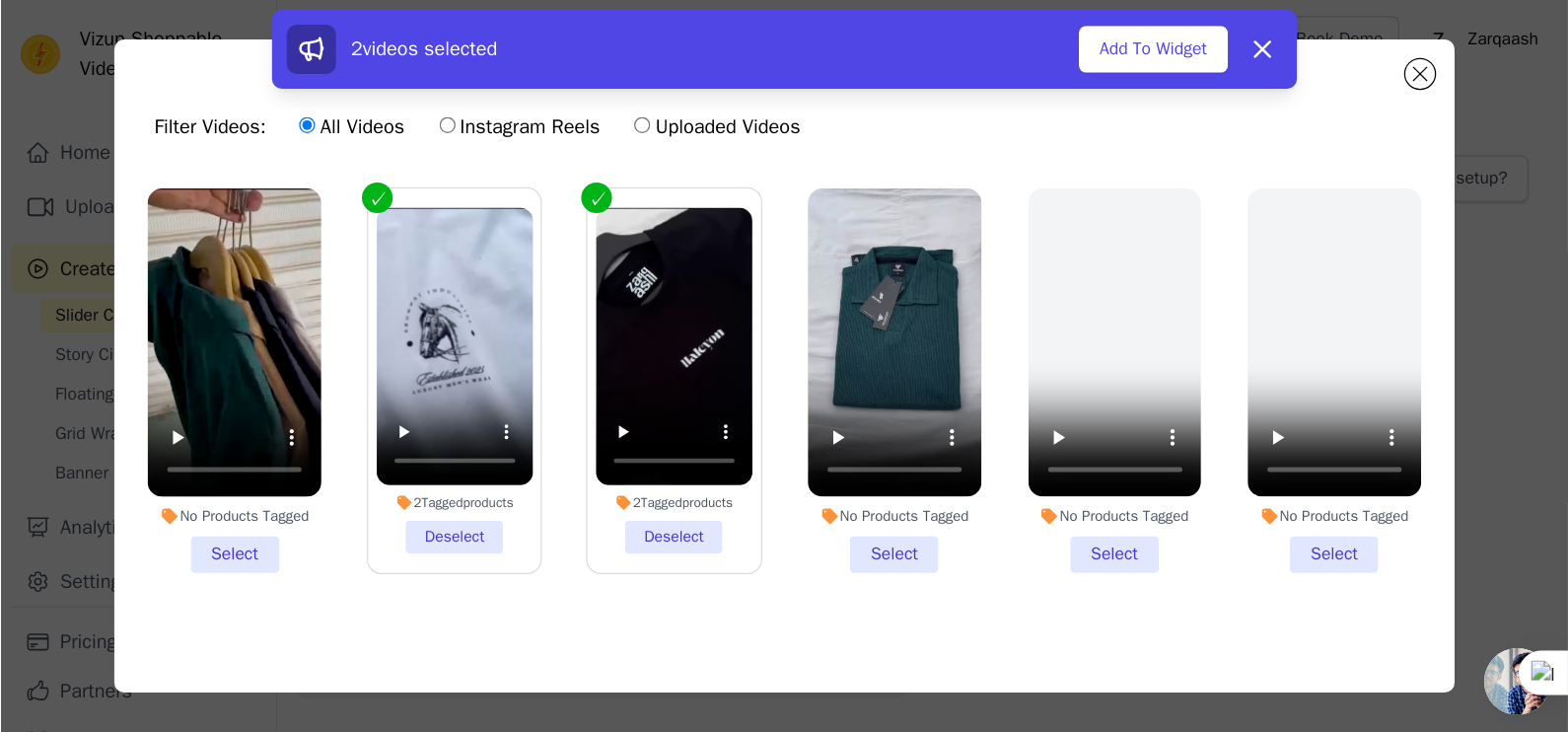 scroll, scrollTop: 45, scrollLeft: 0, axis: vertical 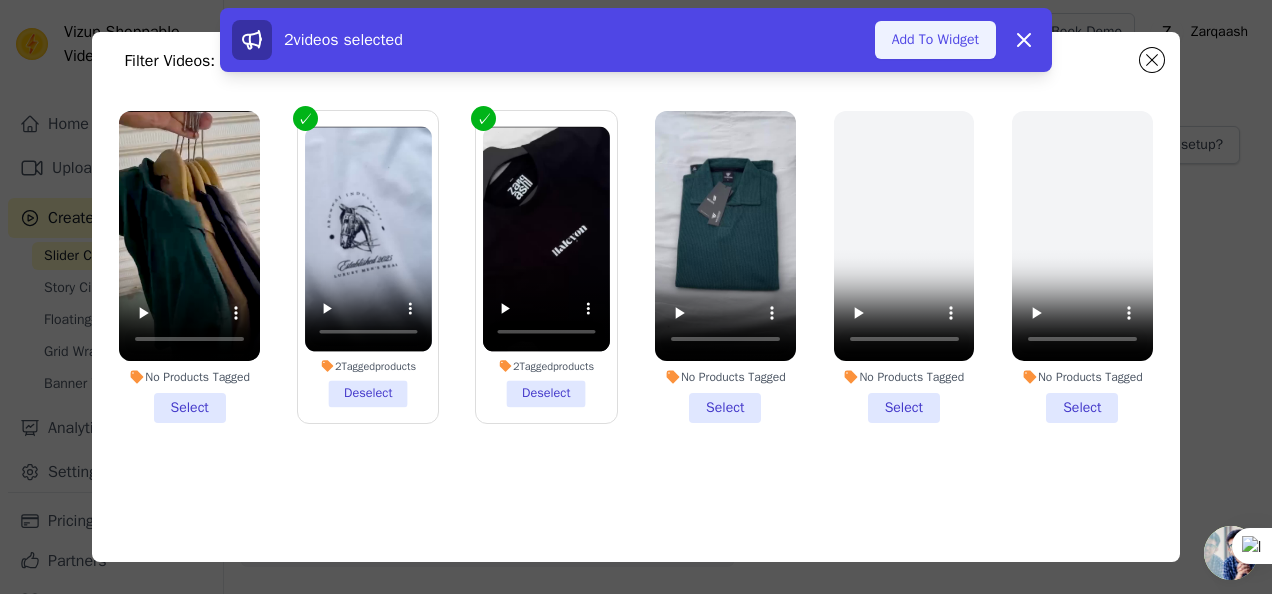 click on "Add To Widget" at bounding box center [935, 40] 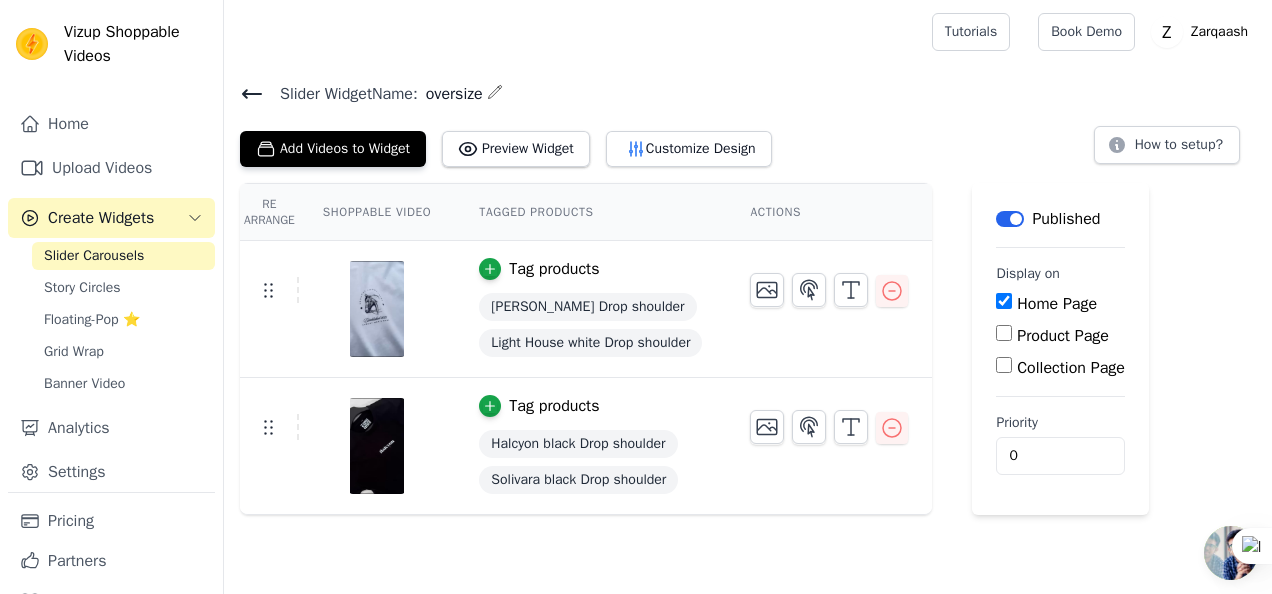 click on "Label" at bounding box center (1010, 219) 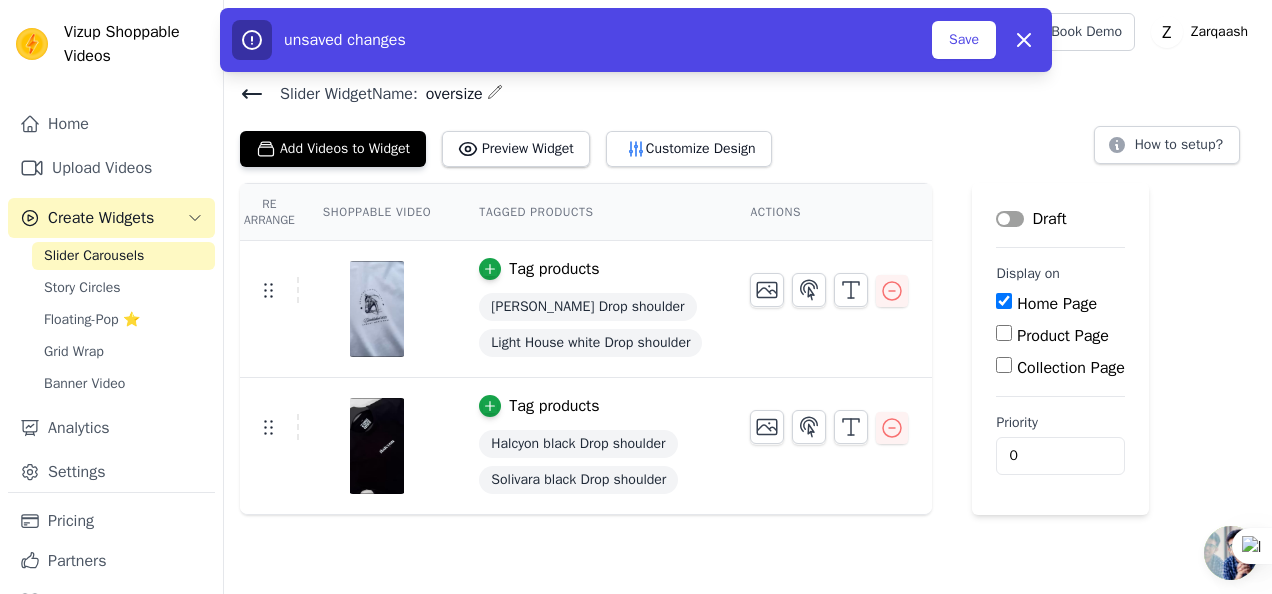 click on "Draft" at bounding box center [1031, 219] 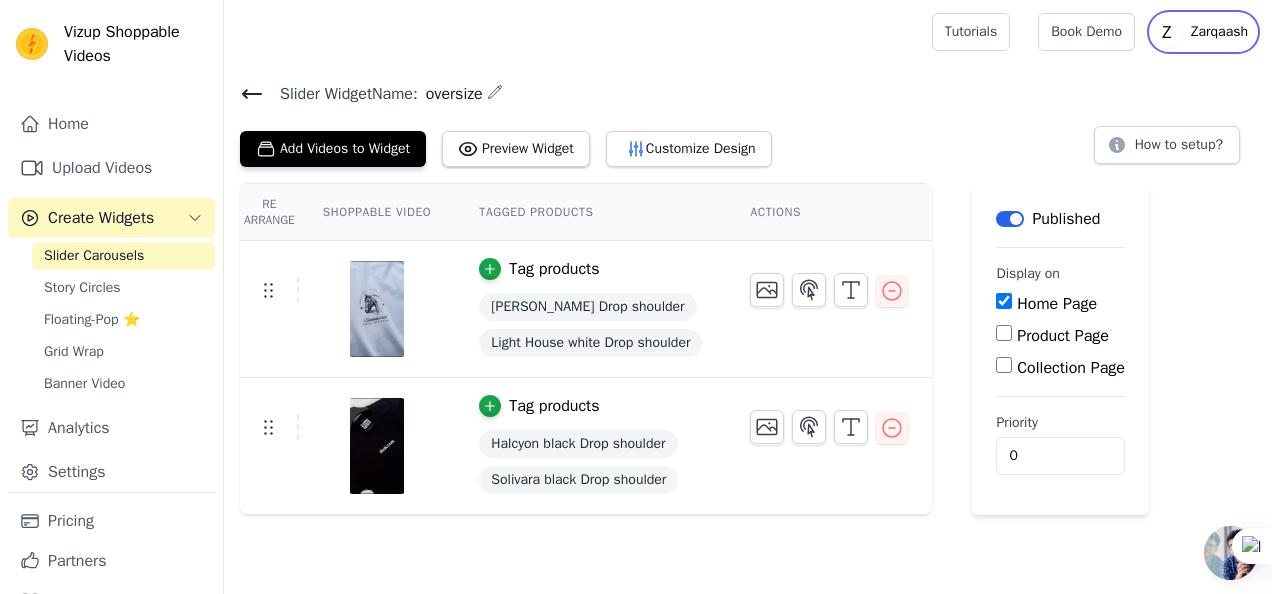 click on "Zarqaash" at bounding box center (1219, 32) 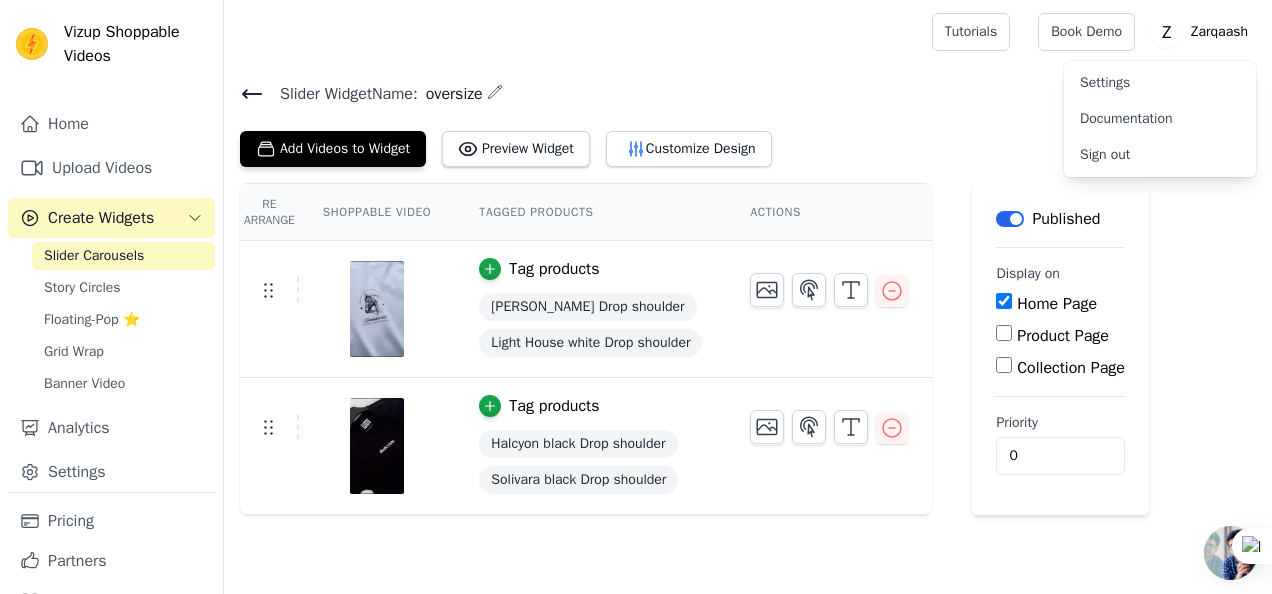 click on "Slider Widget  Name:   oversize
Add Videos to Widget
Preview Widget       Customize Design
How to setup?         Re Arrange   Shoppable Video   Tagged Products   Actions             Tag products   Destiny white Drop shoulder   Light House white Drop shoulder                             Tag products   Halcyon black Drop shoulder   Solivara black Drop shoulder                       Save Videos In This New Order   Save   Dismiss     Label     Published     Display on     Home Page     Product Page       Collection Page       Priority   0" at bounding box center [748, 289] 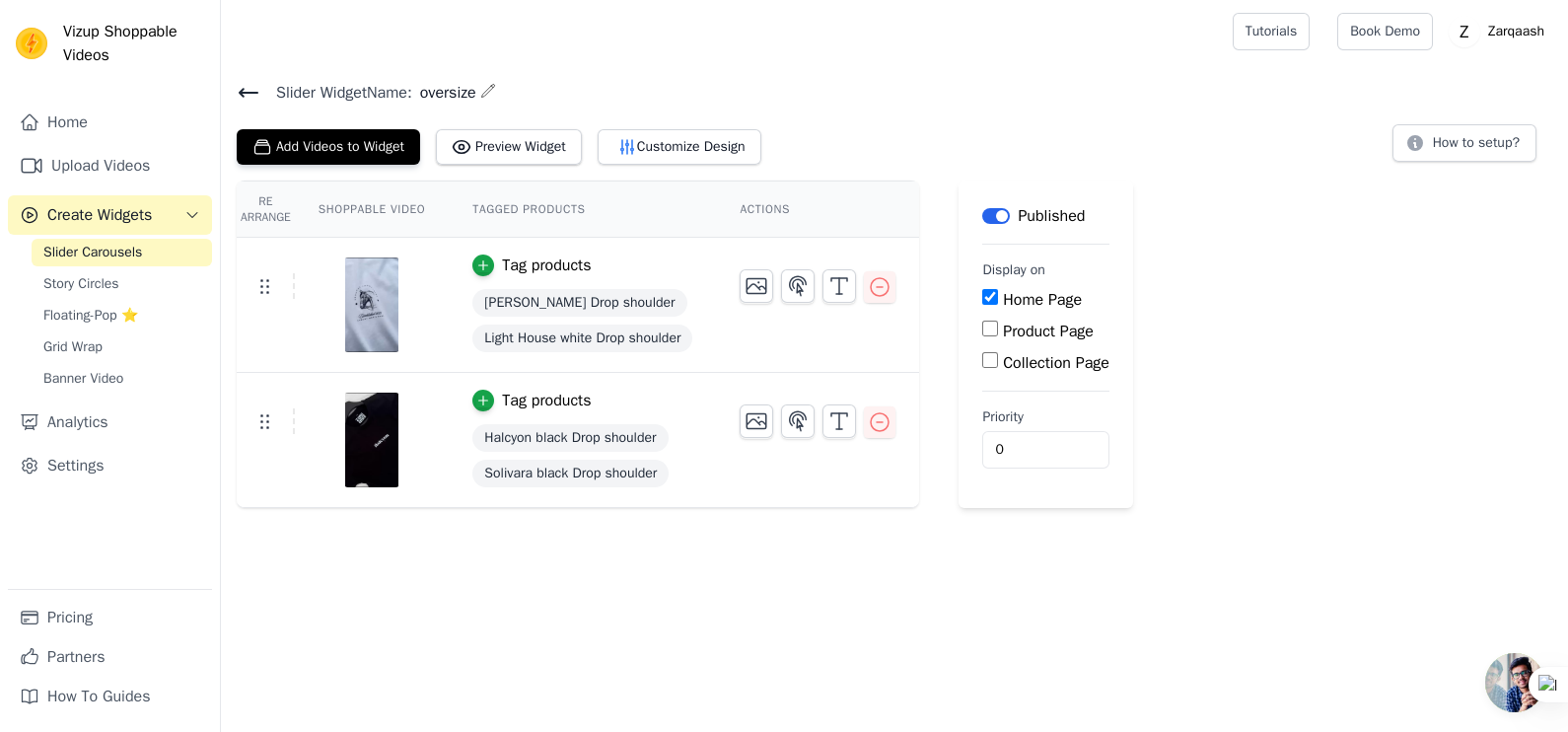 drag, startPoint x: 1115, startPoint y: 63, endPoint x: 864, endPoint y: 538, distance: 537.23924 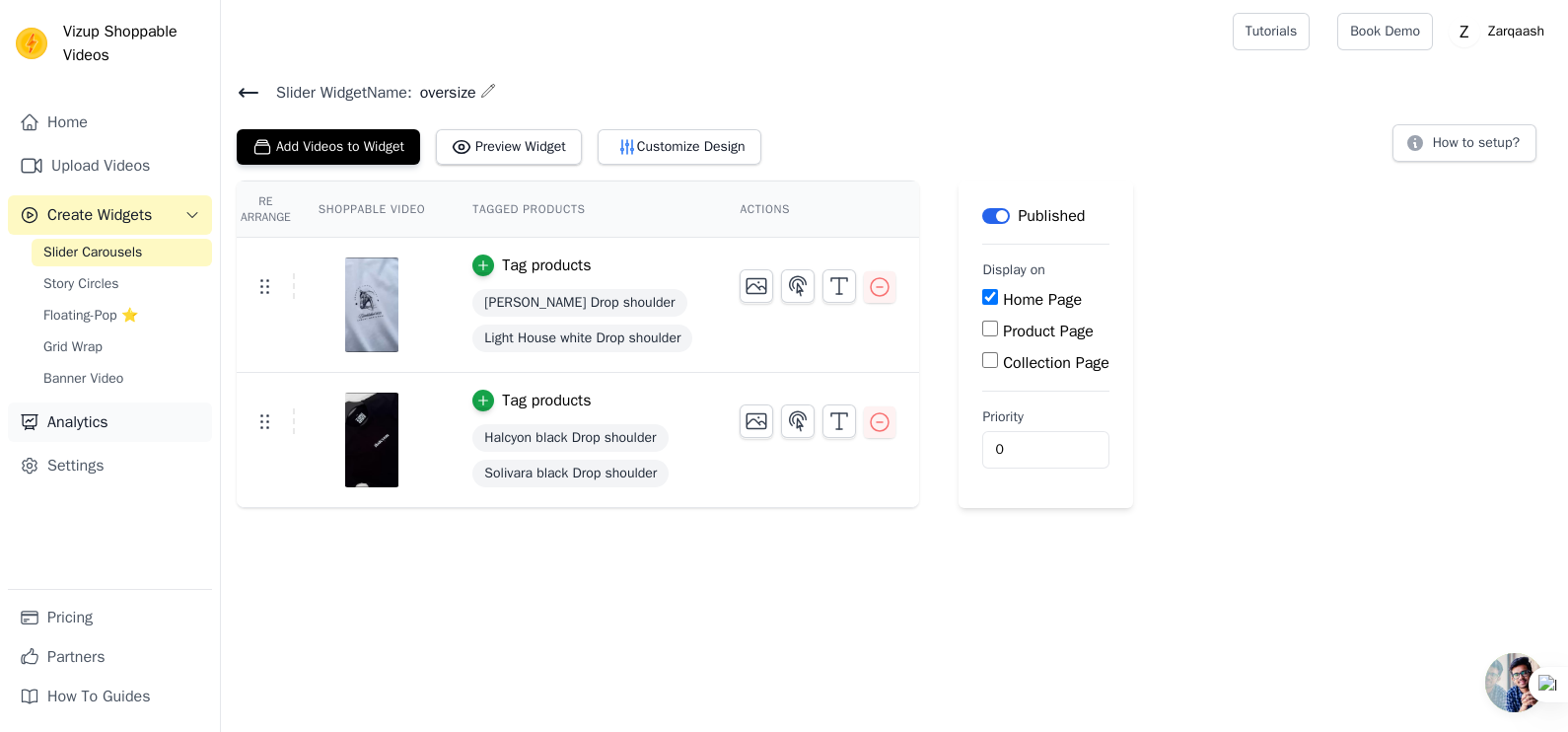 click on "Analytics" at bounding box center [109, 422] 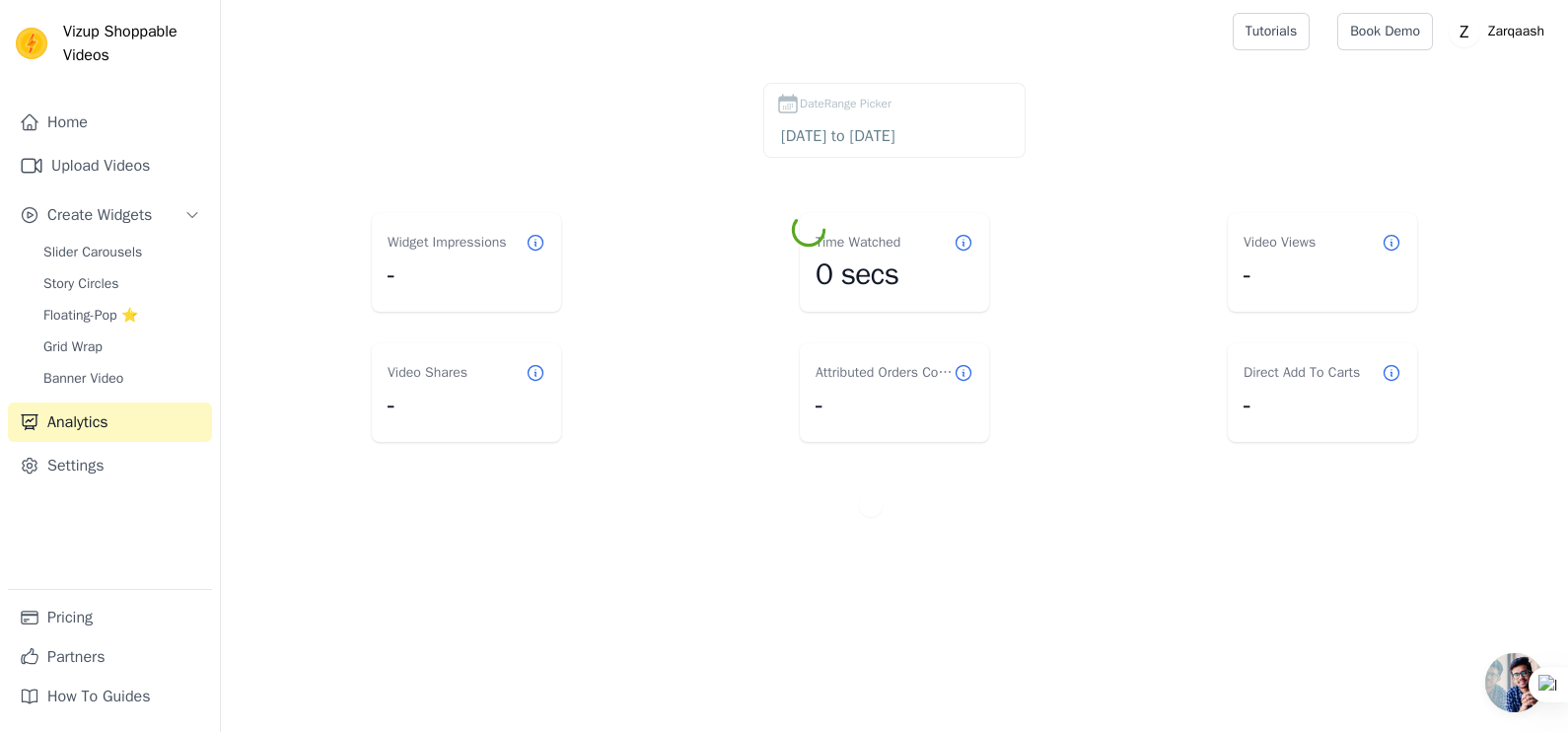 click on "Analytics" at bounding box center (109, 422) 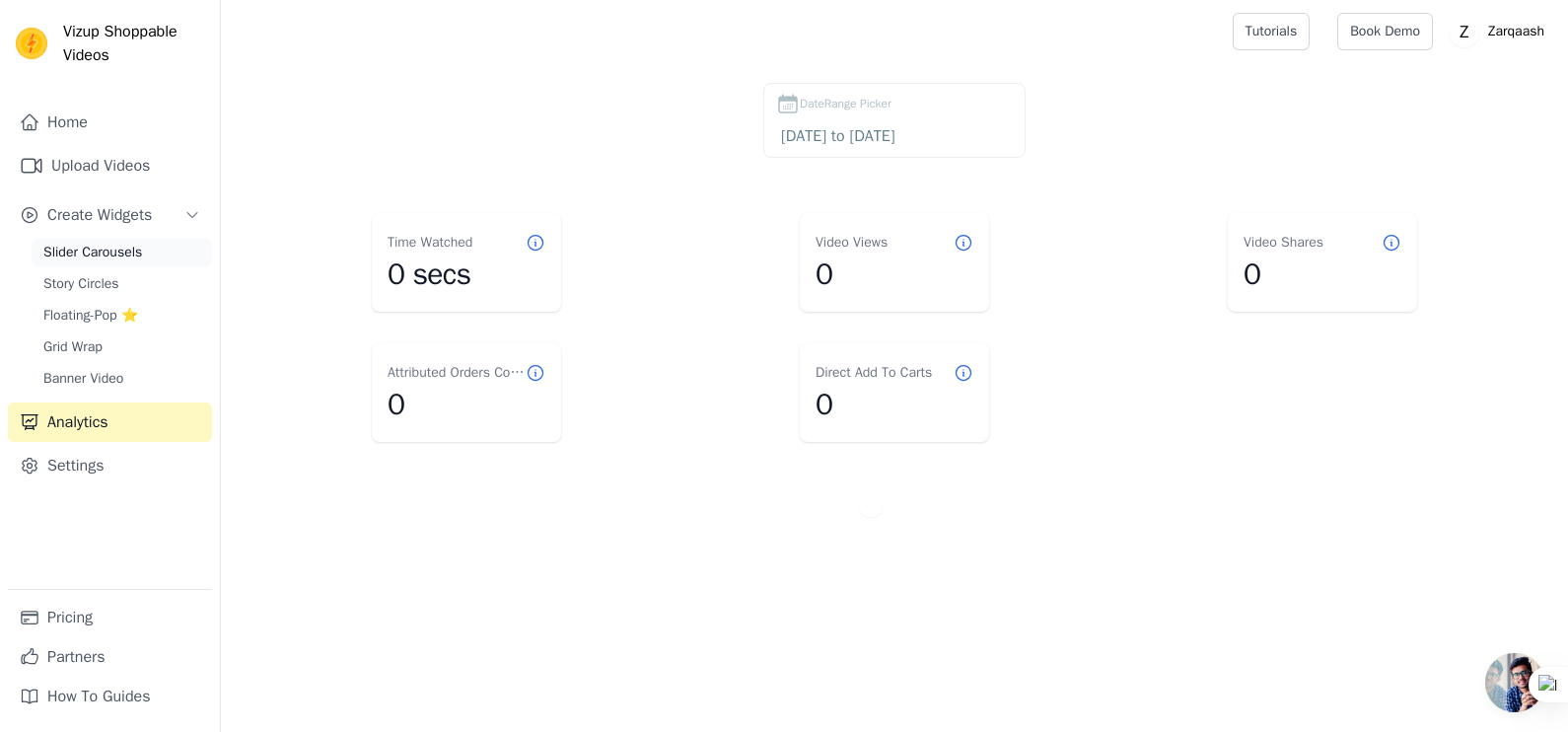 click on "Slider Carousels" at bounding box center [93, 253] 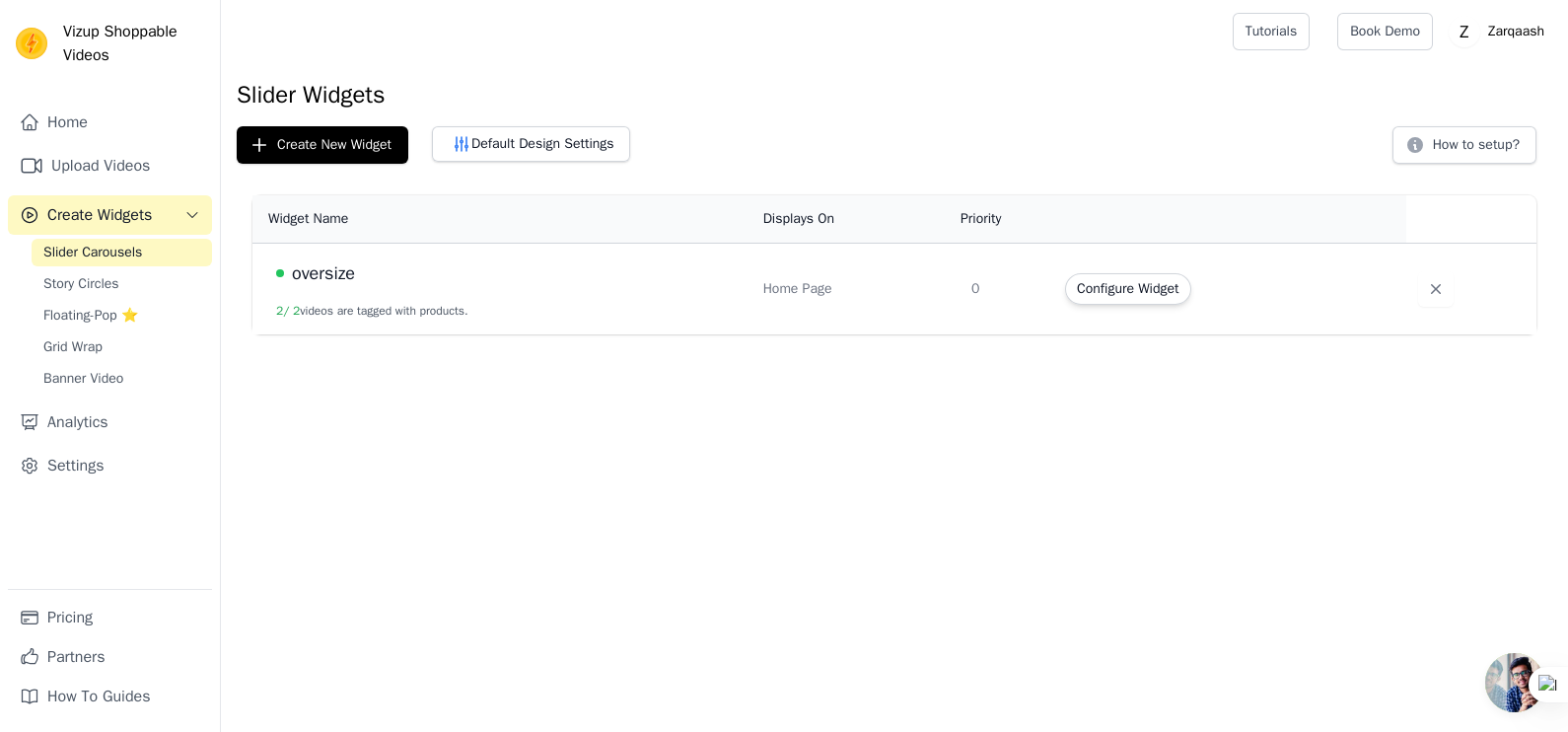 click on "oversize   2  /   2  videos are tagged with products." at bounding box center [502, 289] 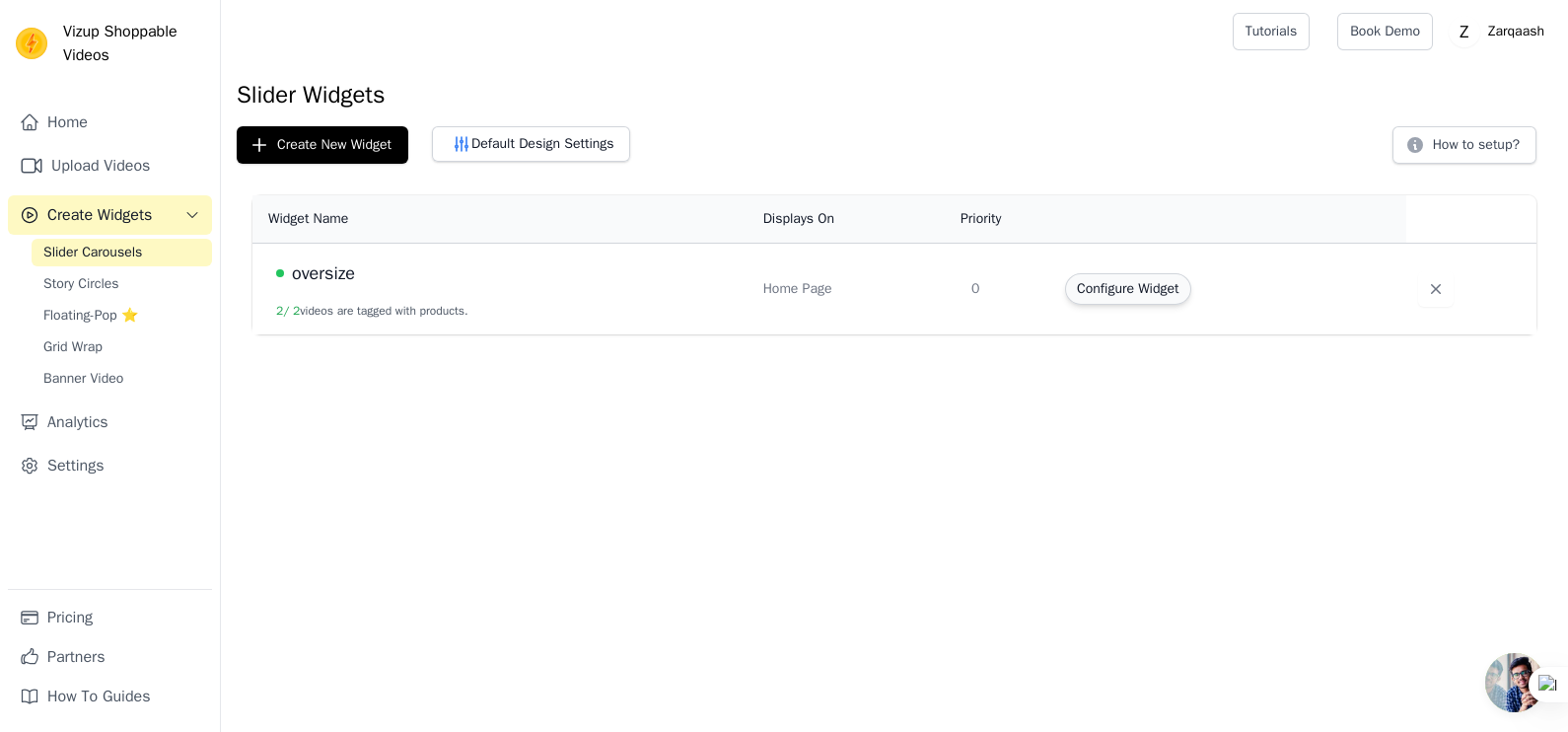 click on "Configure Widget" at bounding box center [1127, 289] 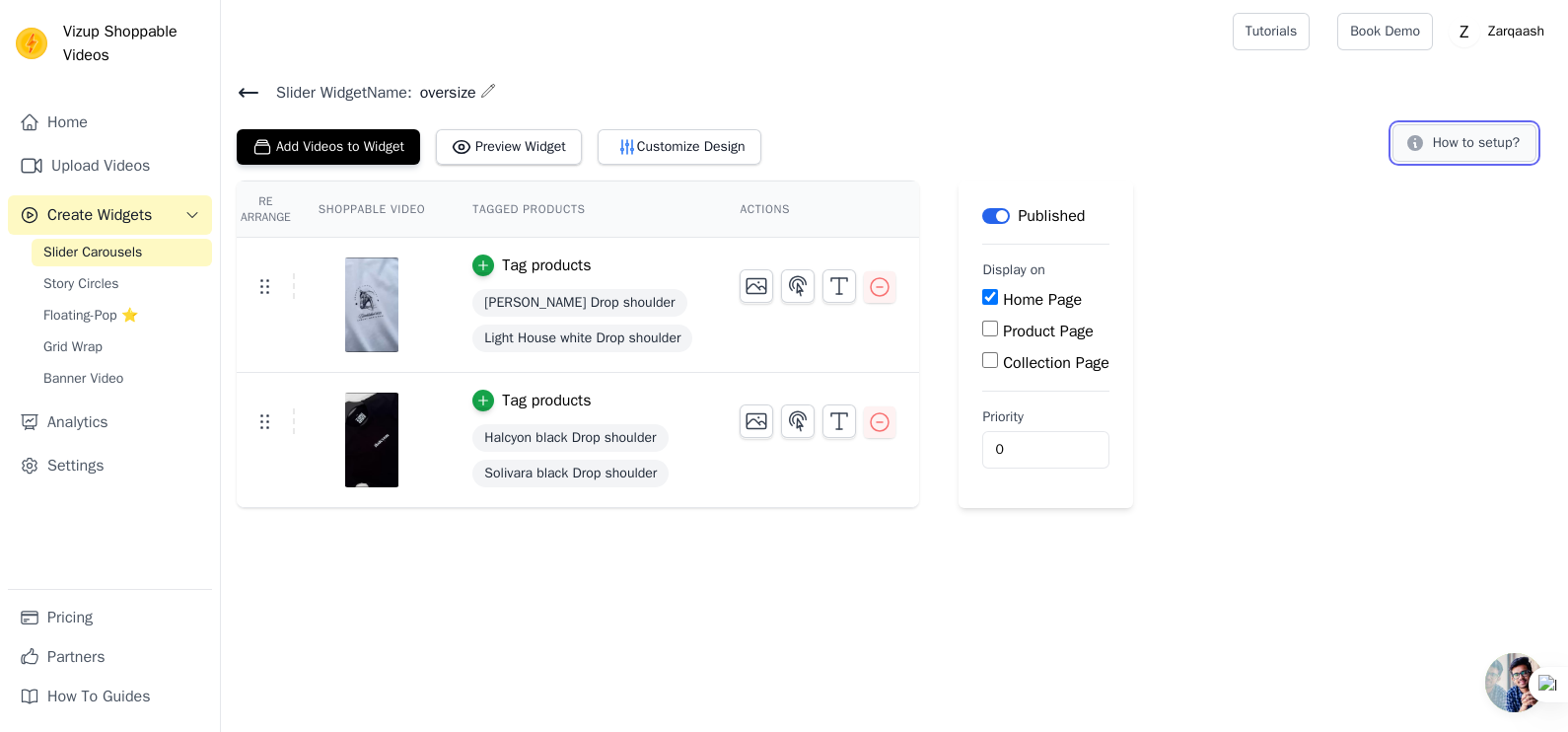click on "How to setup?" at bounding box center (1464, 143) 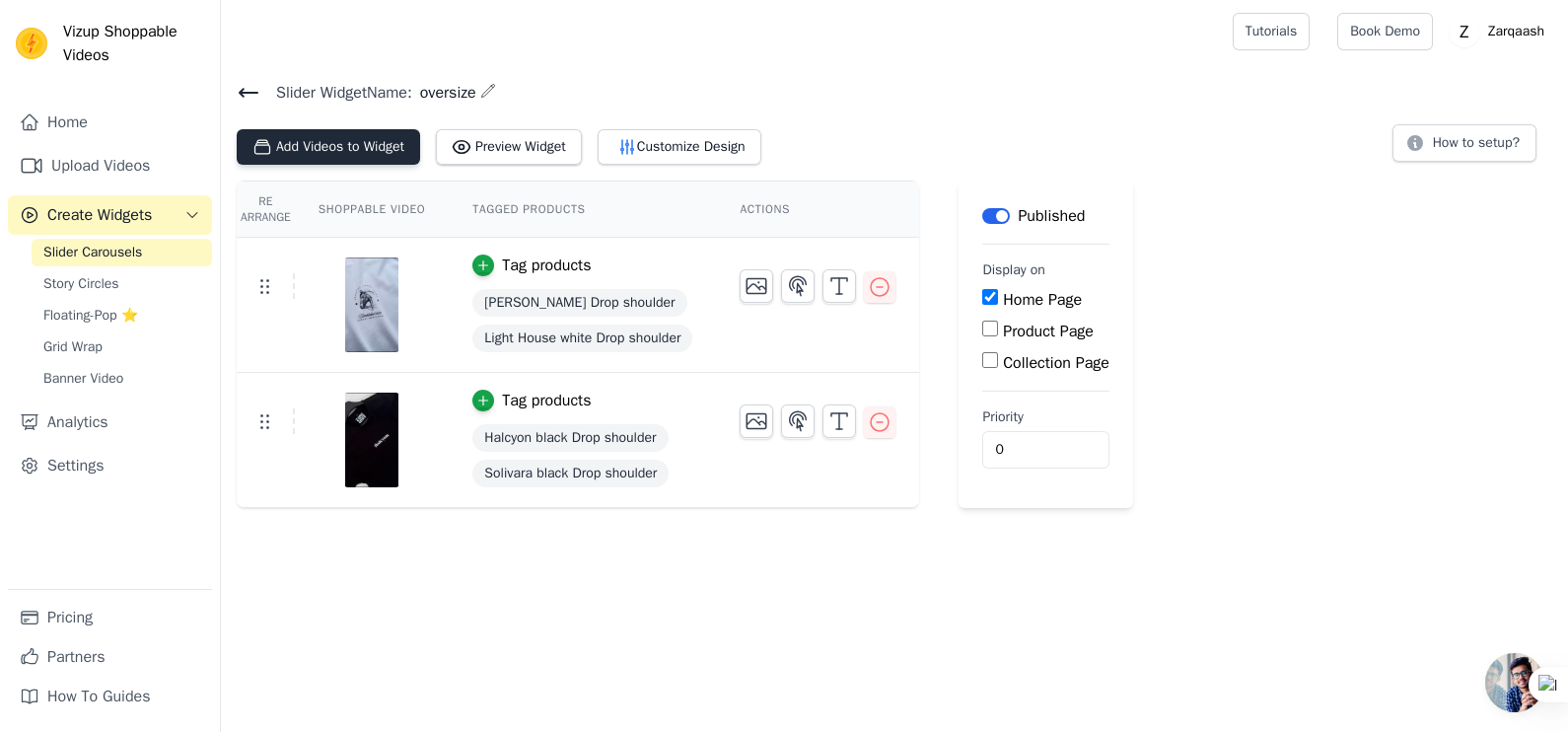 click on "Add Videos to Widget" at bounding box center [328, 147] 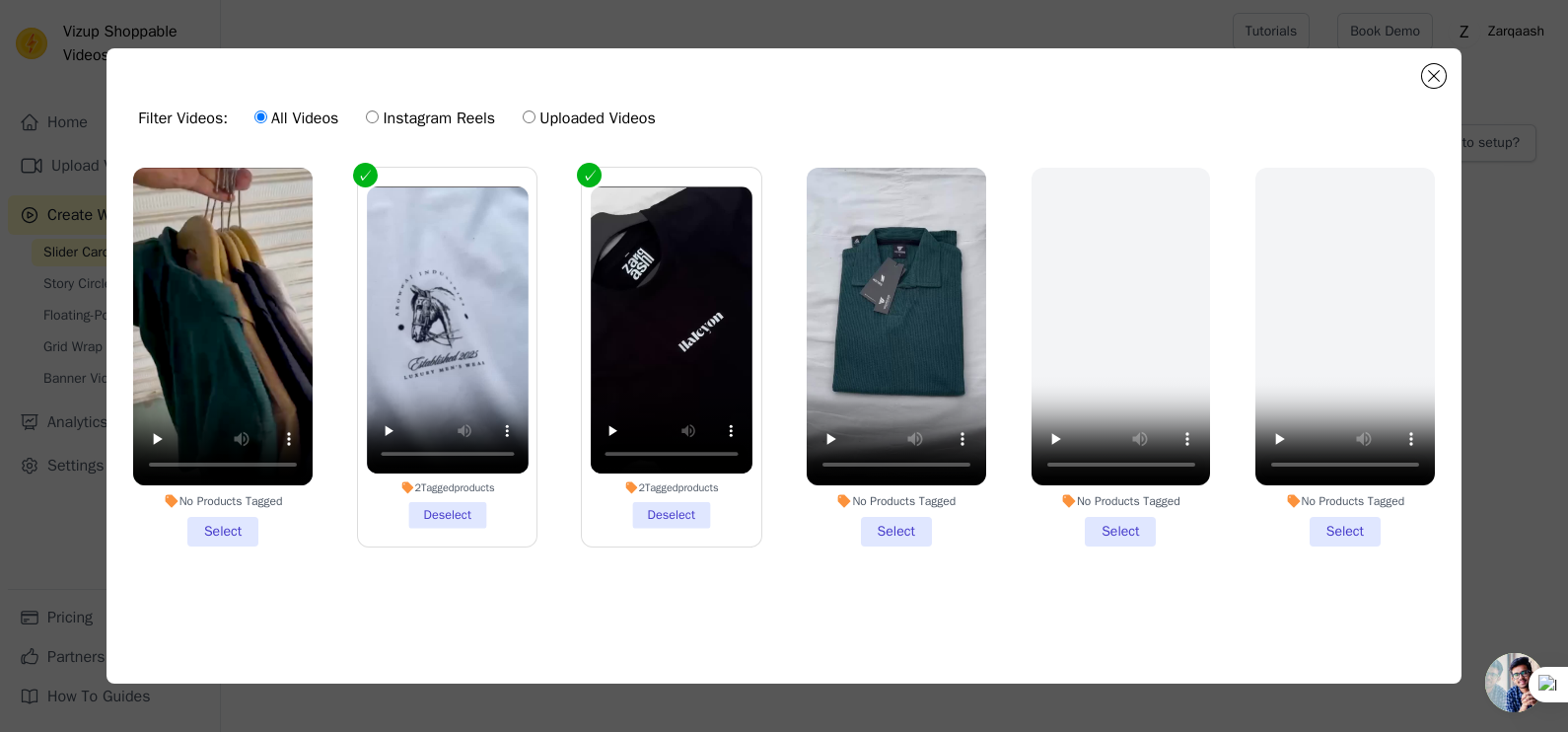 click on "No Products Tagged     Select" at bounding box center [896, 357] 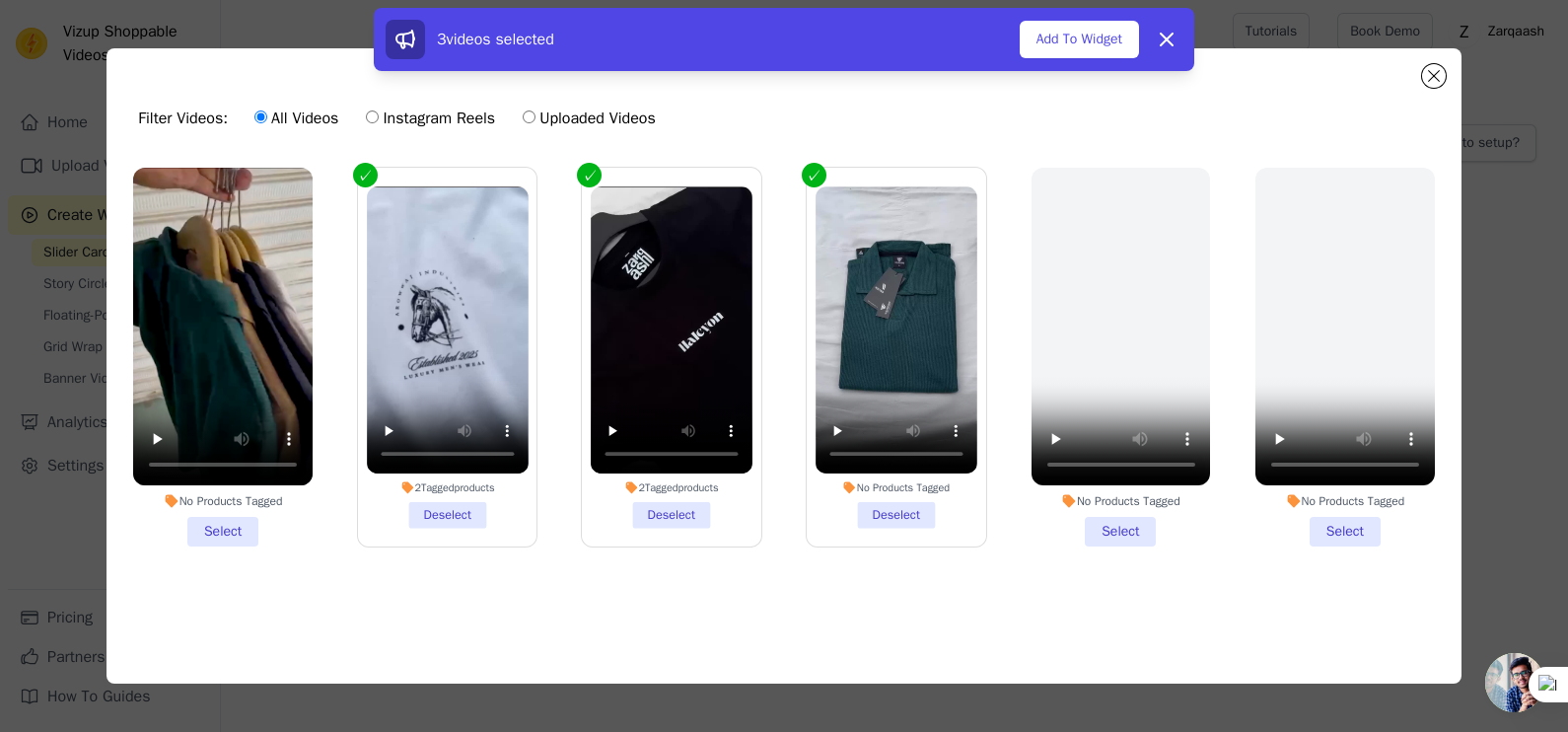 click on "No Products Tagged     Select" at bounding box center (223, 357) 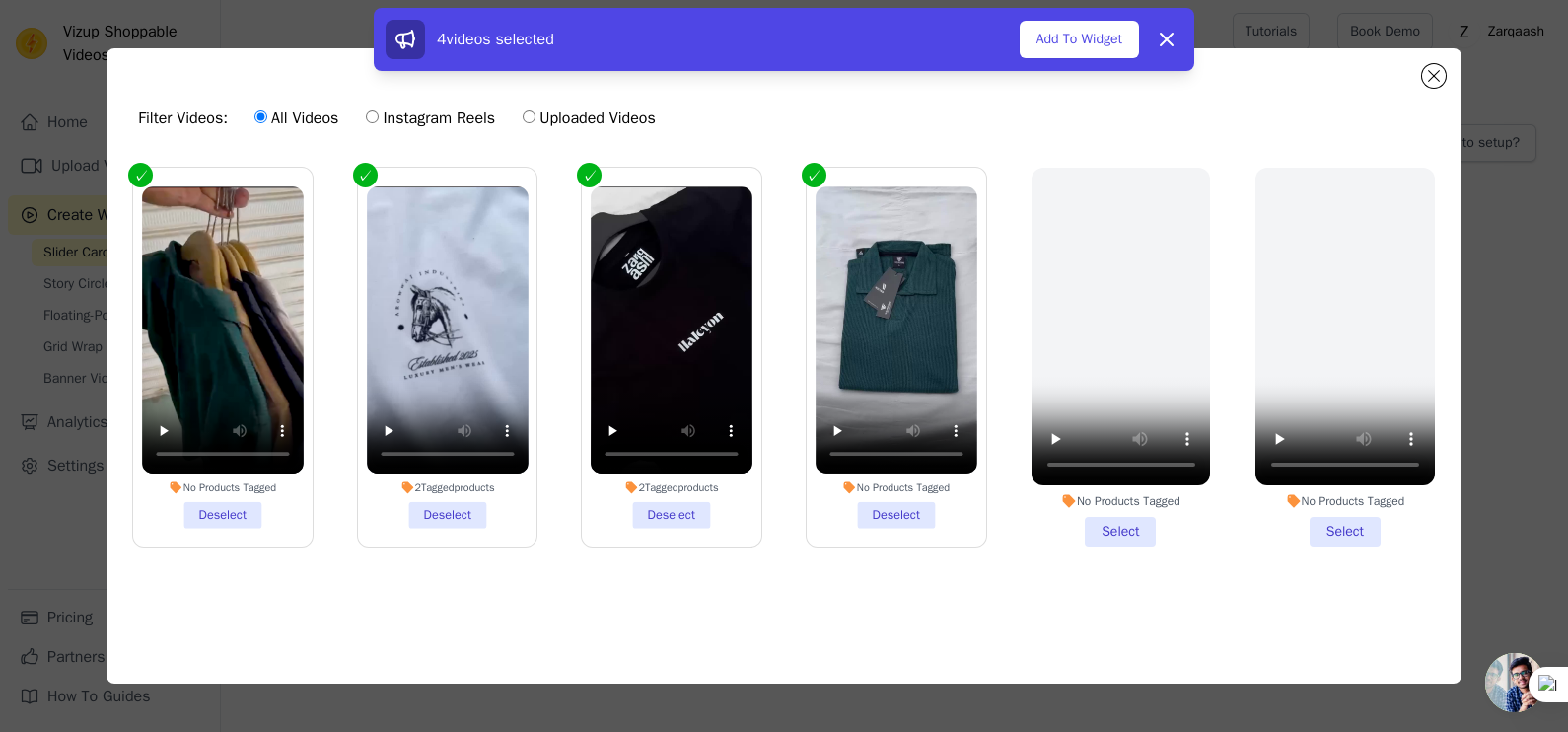 click on "4  videos selected     Add To Widget   Dismiss" at bounding box center (784, 39) 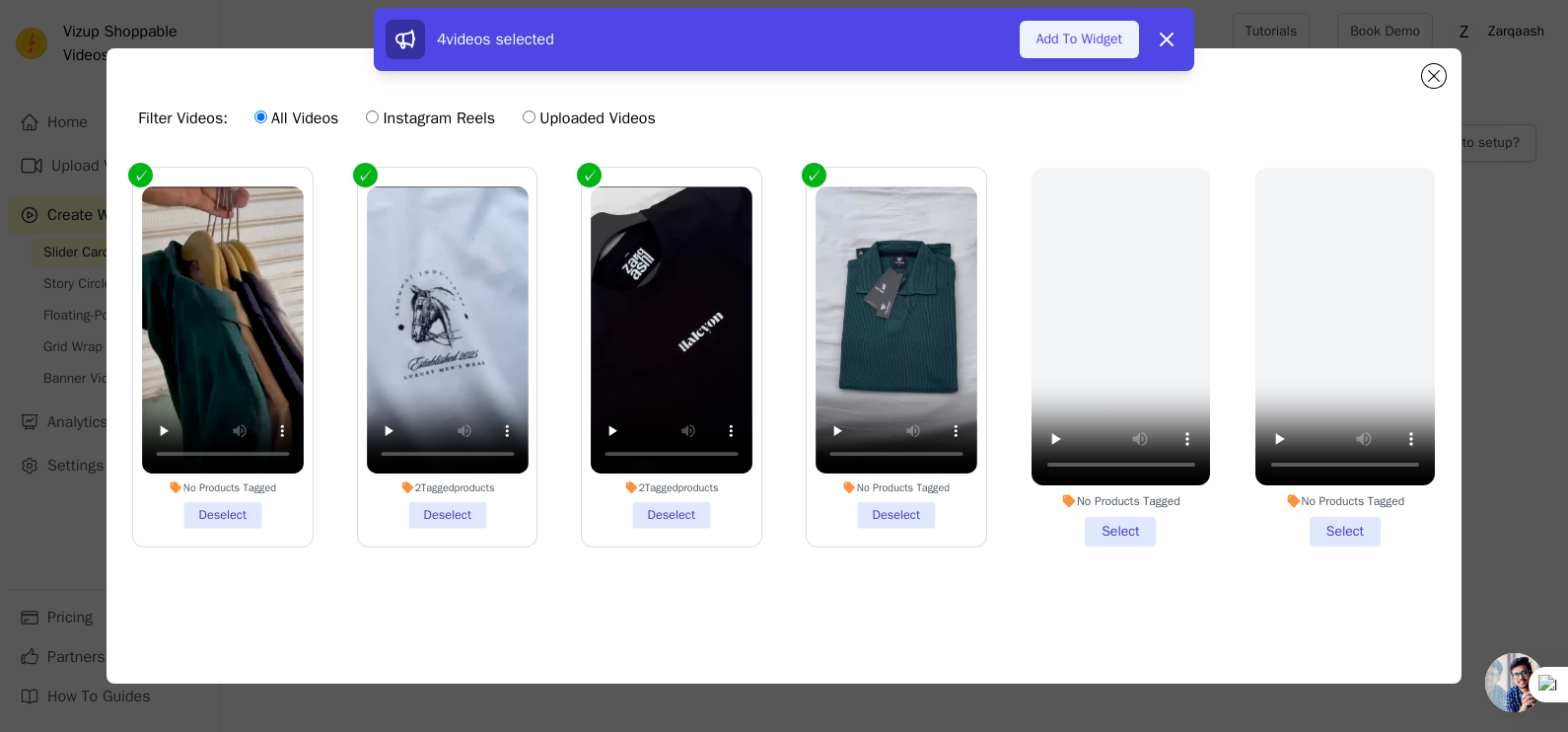click on "Add To Widget" at bounding box center (1079, 39) 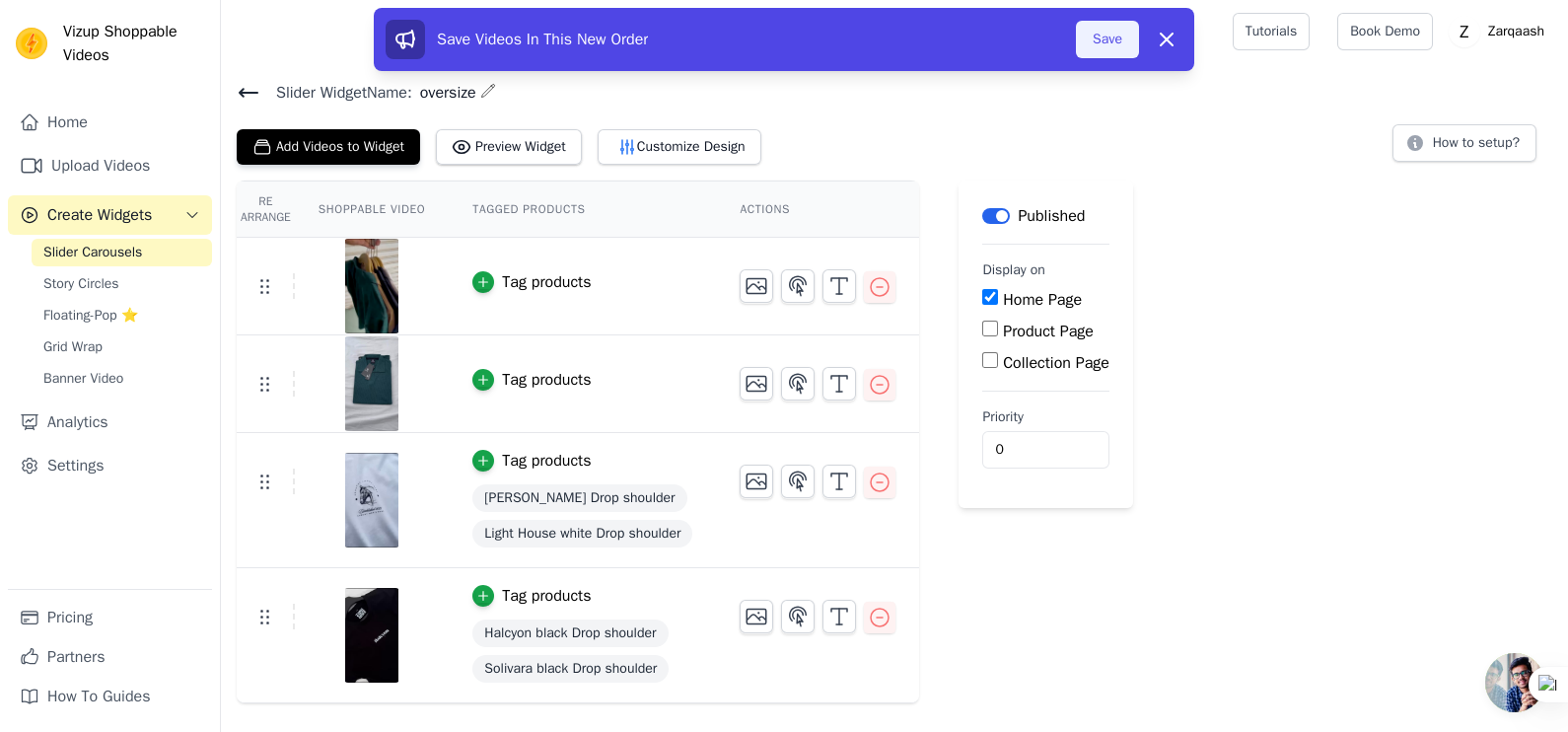 click on "Save" at bounding box center (1107, 39) 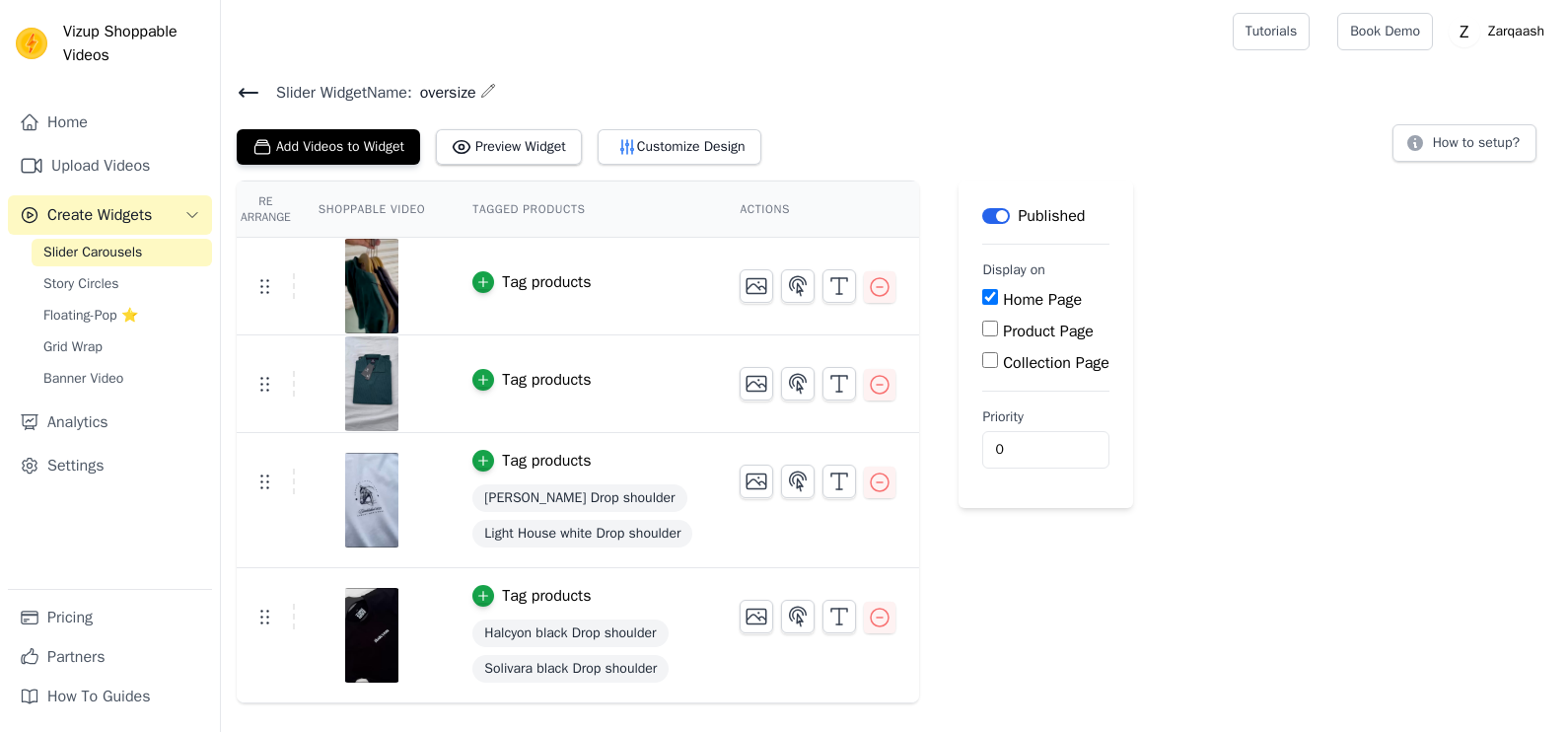 scroll, scrollTop: 0, scrollLeft: 0, axis: both 